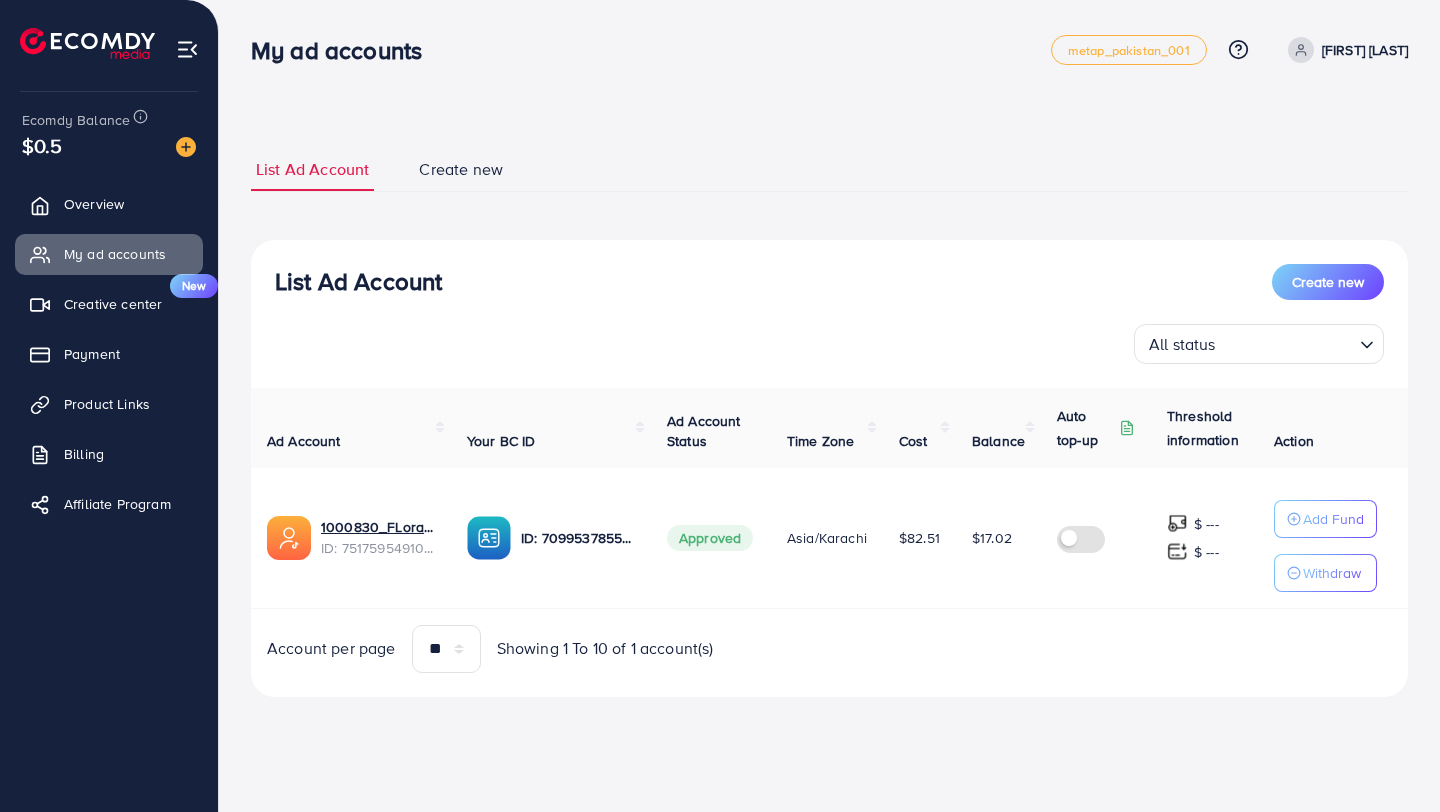 scroll, scrollTop: 0, scrollLeft: 0, axis: both 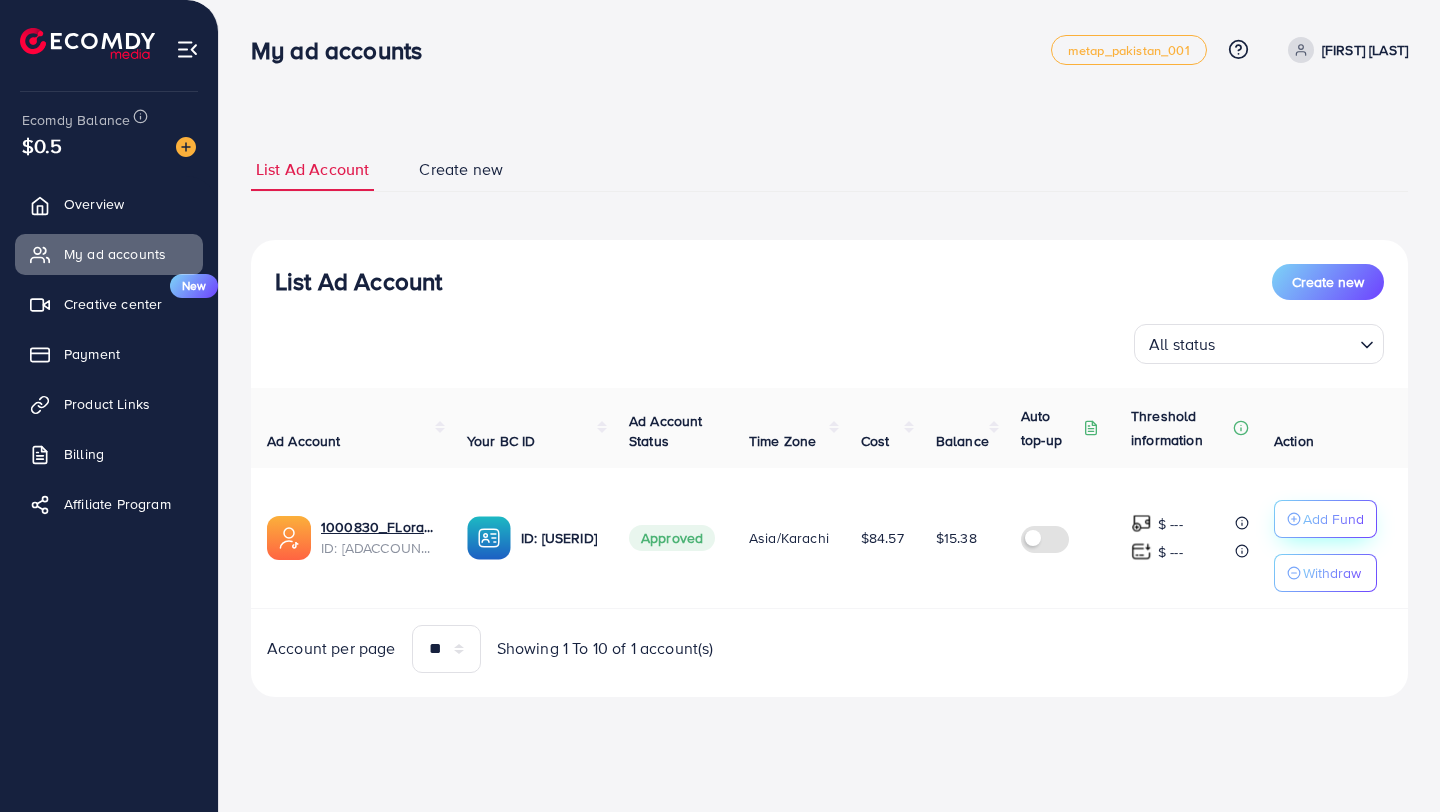 click on "Add Fund" at bounding box center [1333, 519] 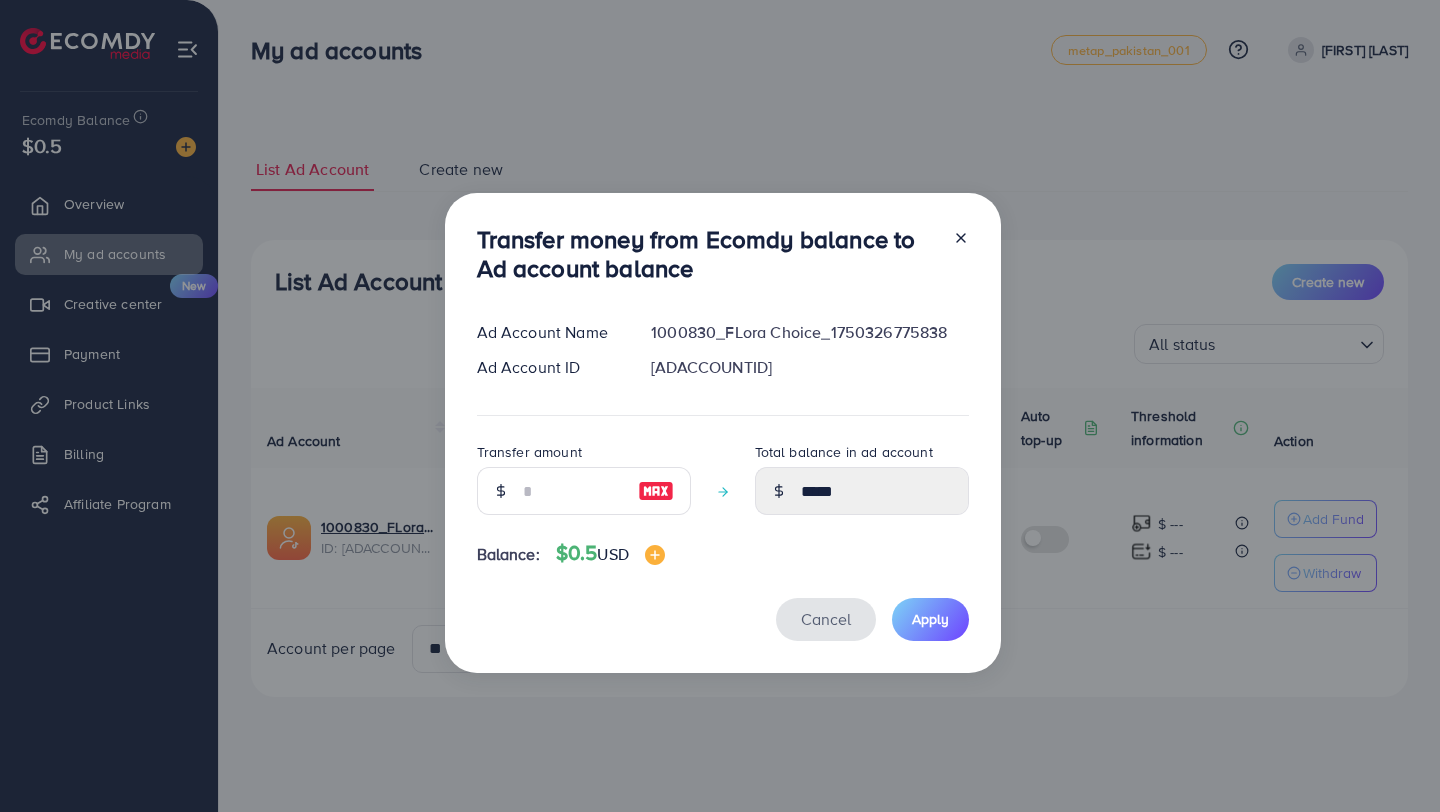 click on "Cancel" at bounding box center [826, 619] 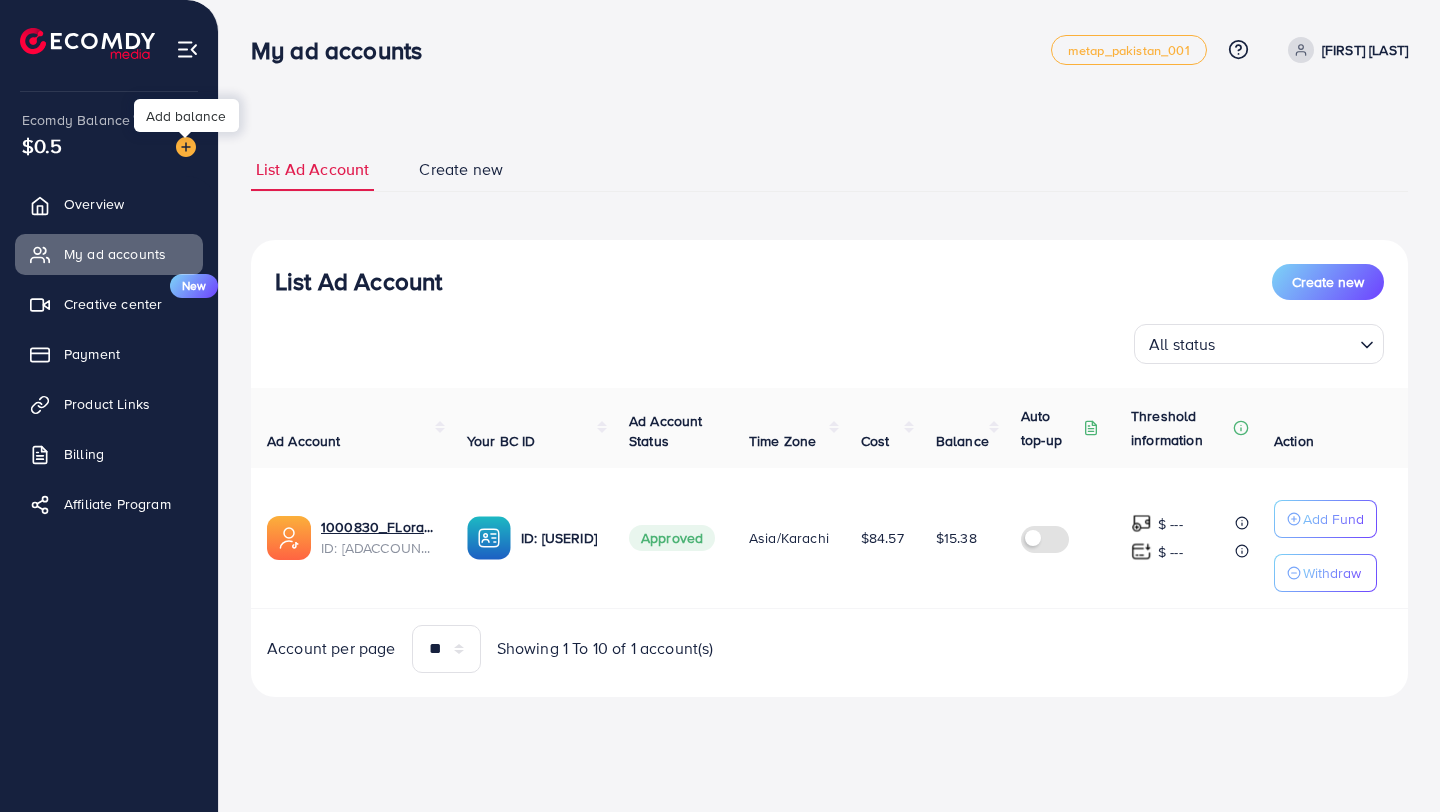 click at bounding box center [186, 147] 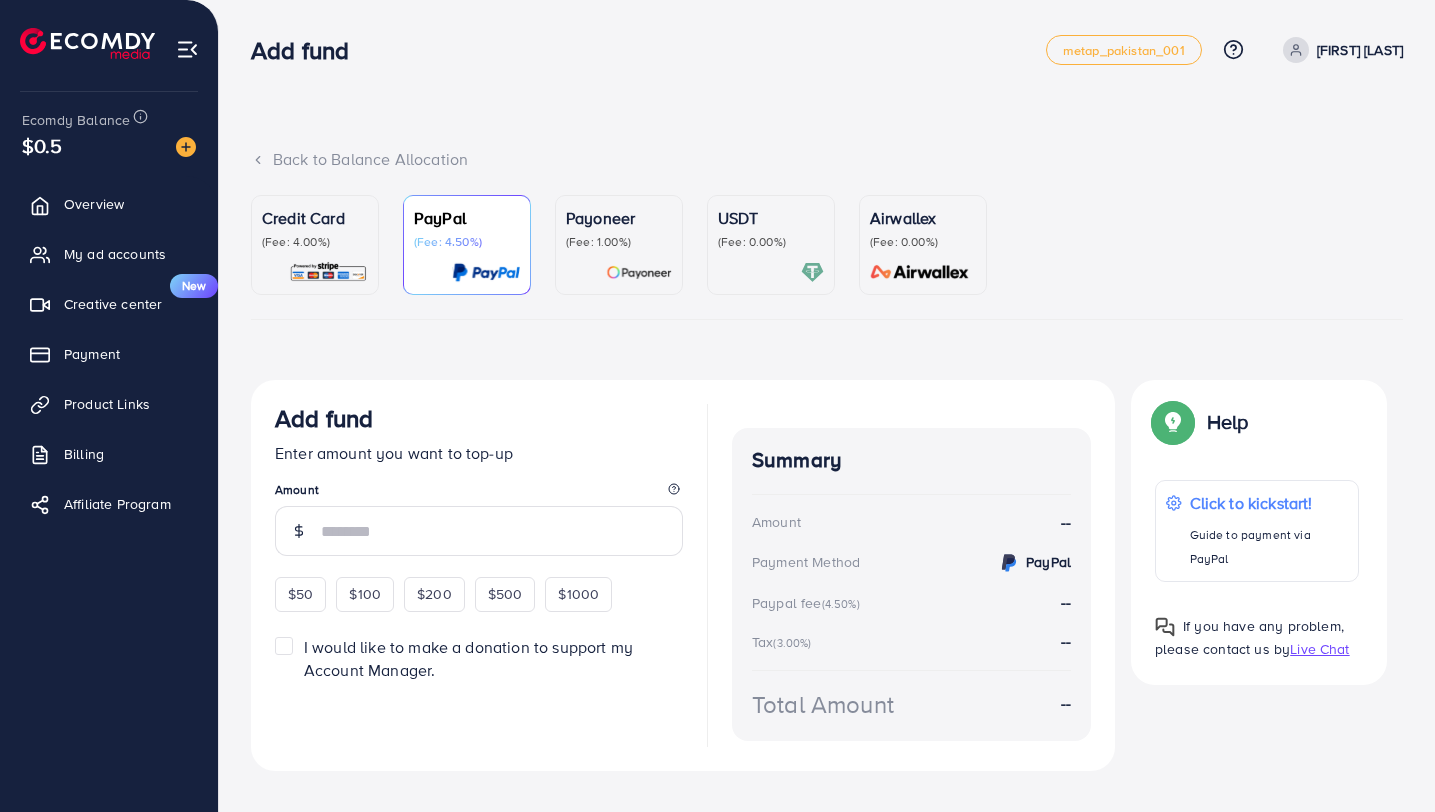 click at bounding box center [771, 272] 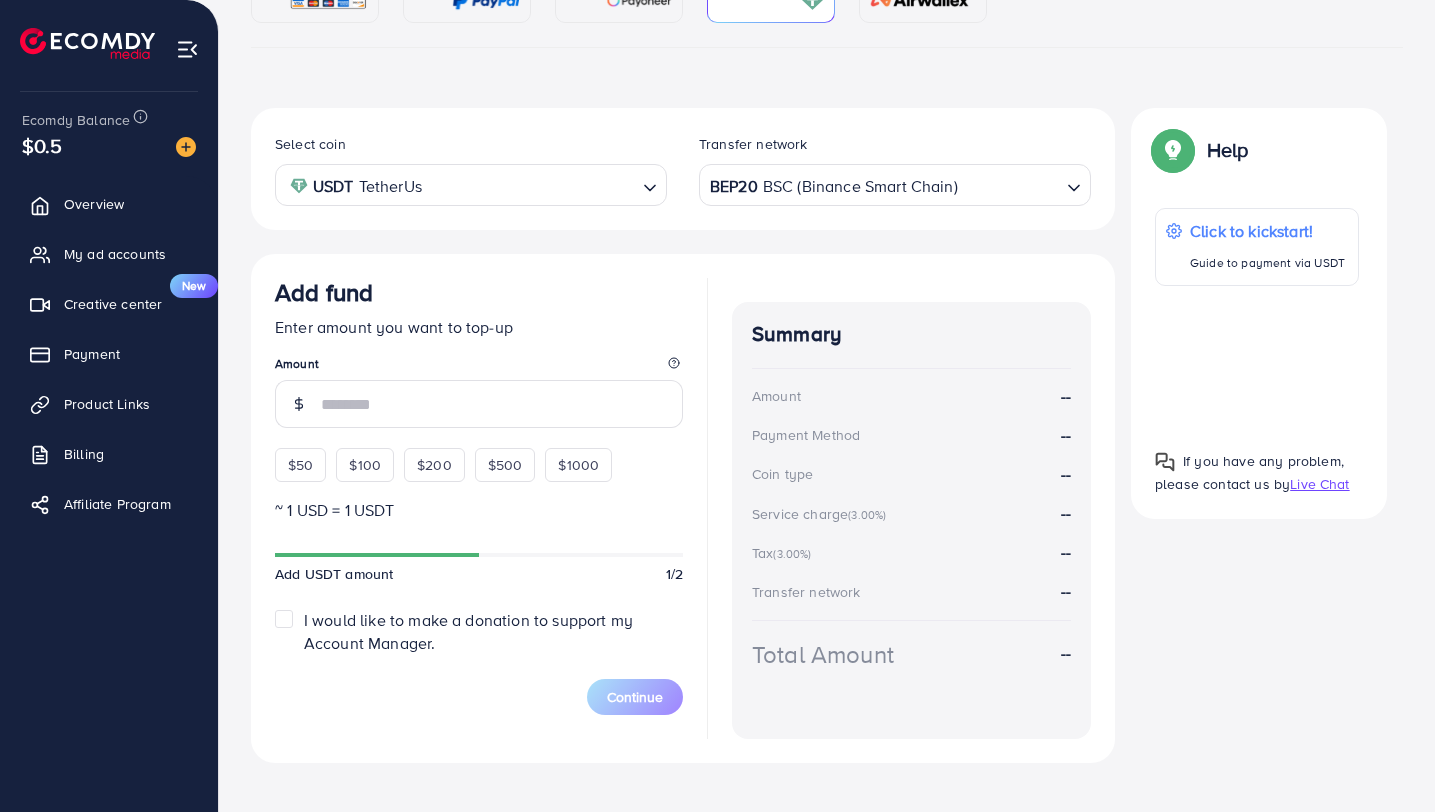 scroll, scrollTop: 275, scrollLeft: 0, axis: vertical 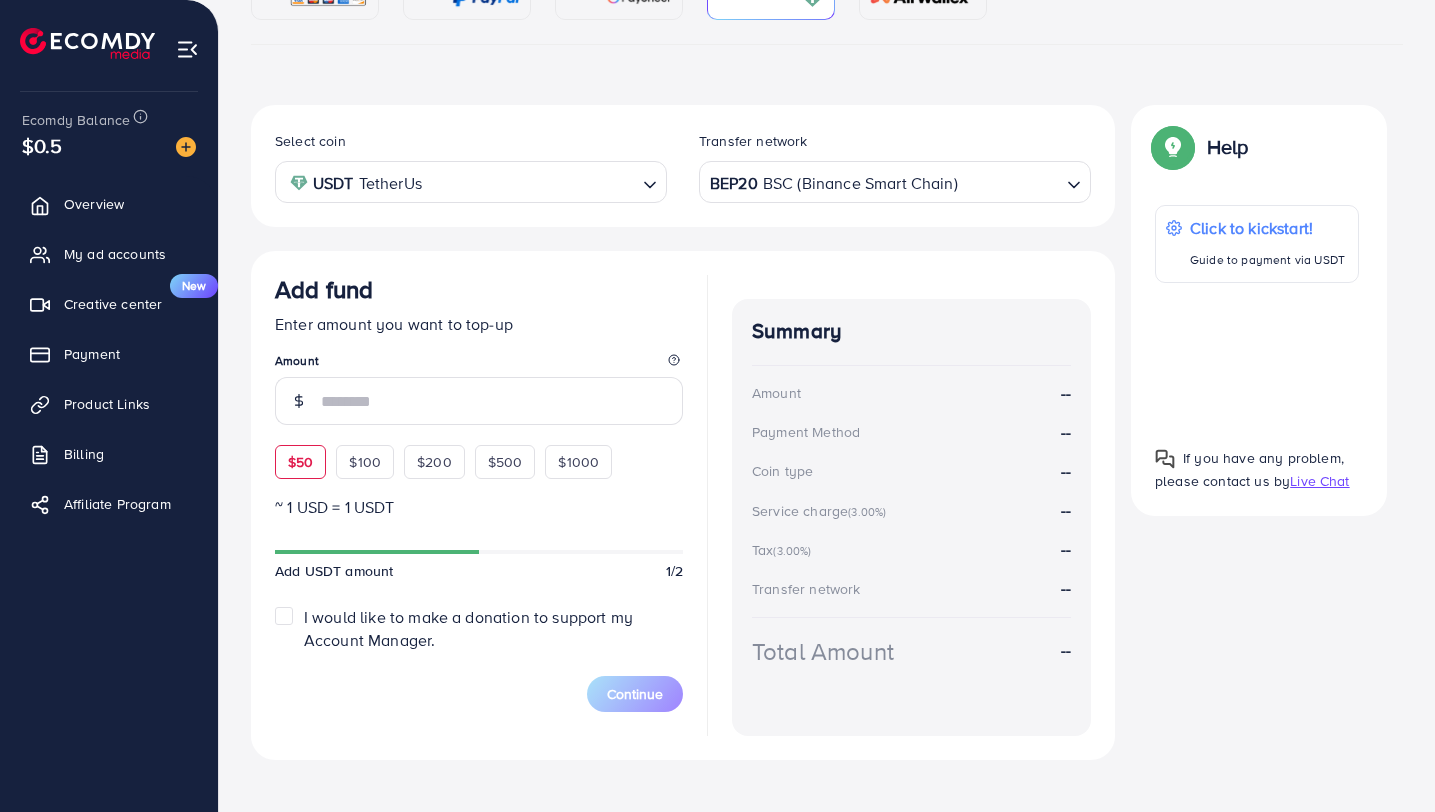 click on "$50" at bounding box center [300, 462] 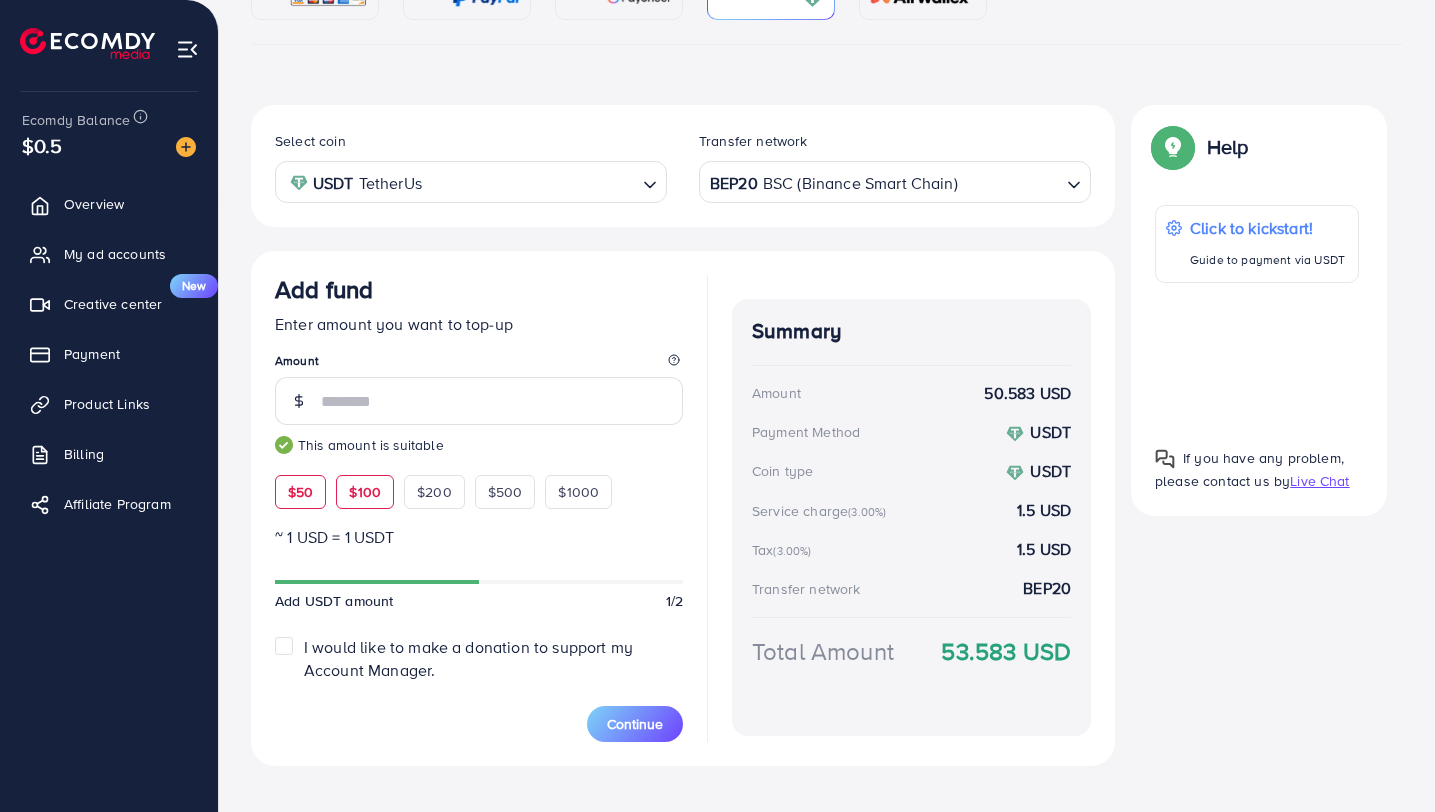 click on "$100" at bounding box center [365, 492] 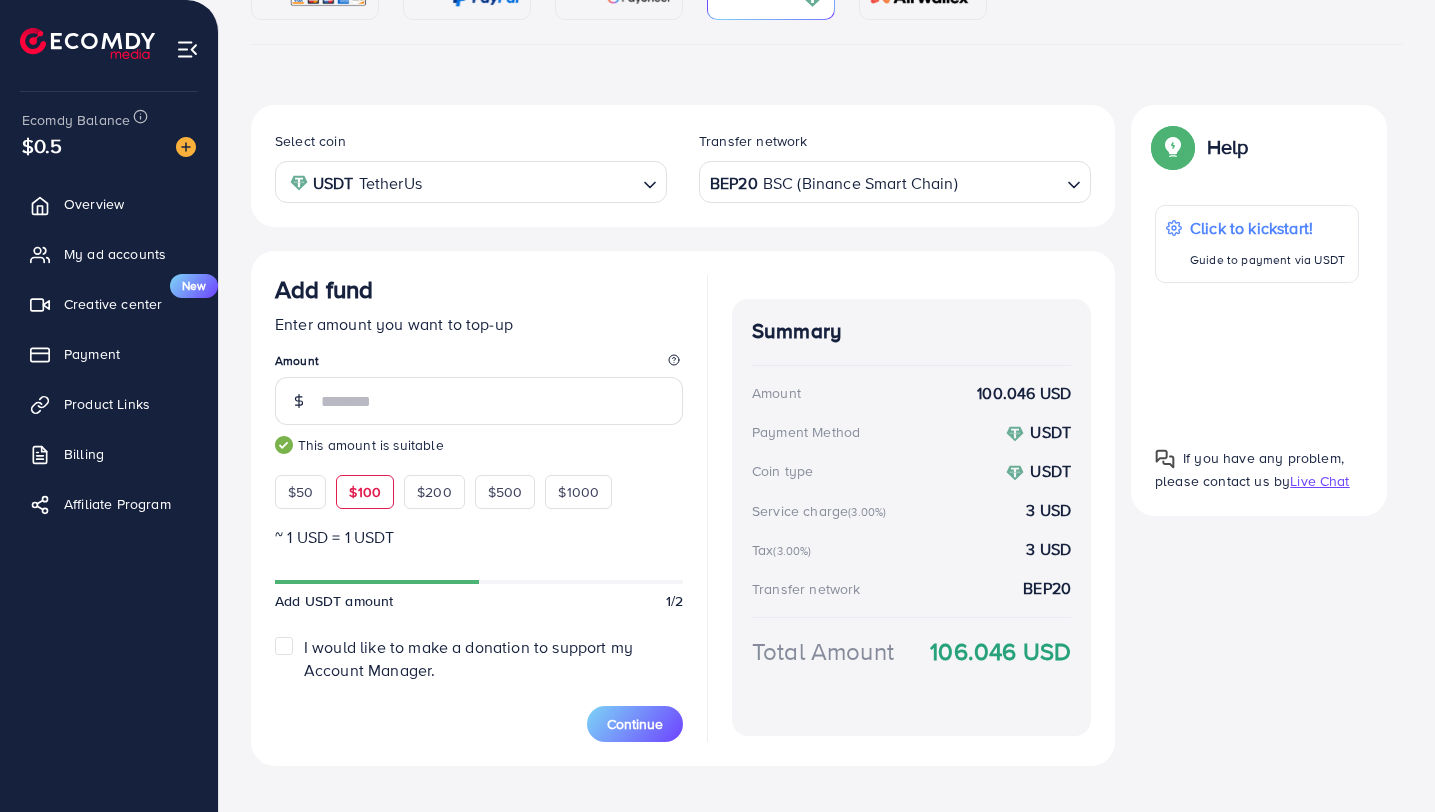 scroll, scrollTop: 301, scrollLeft: 0, axis: vertical 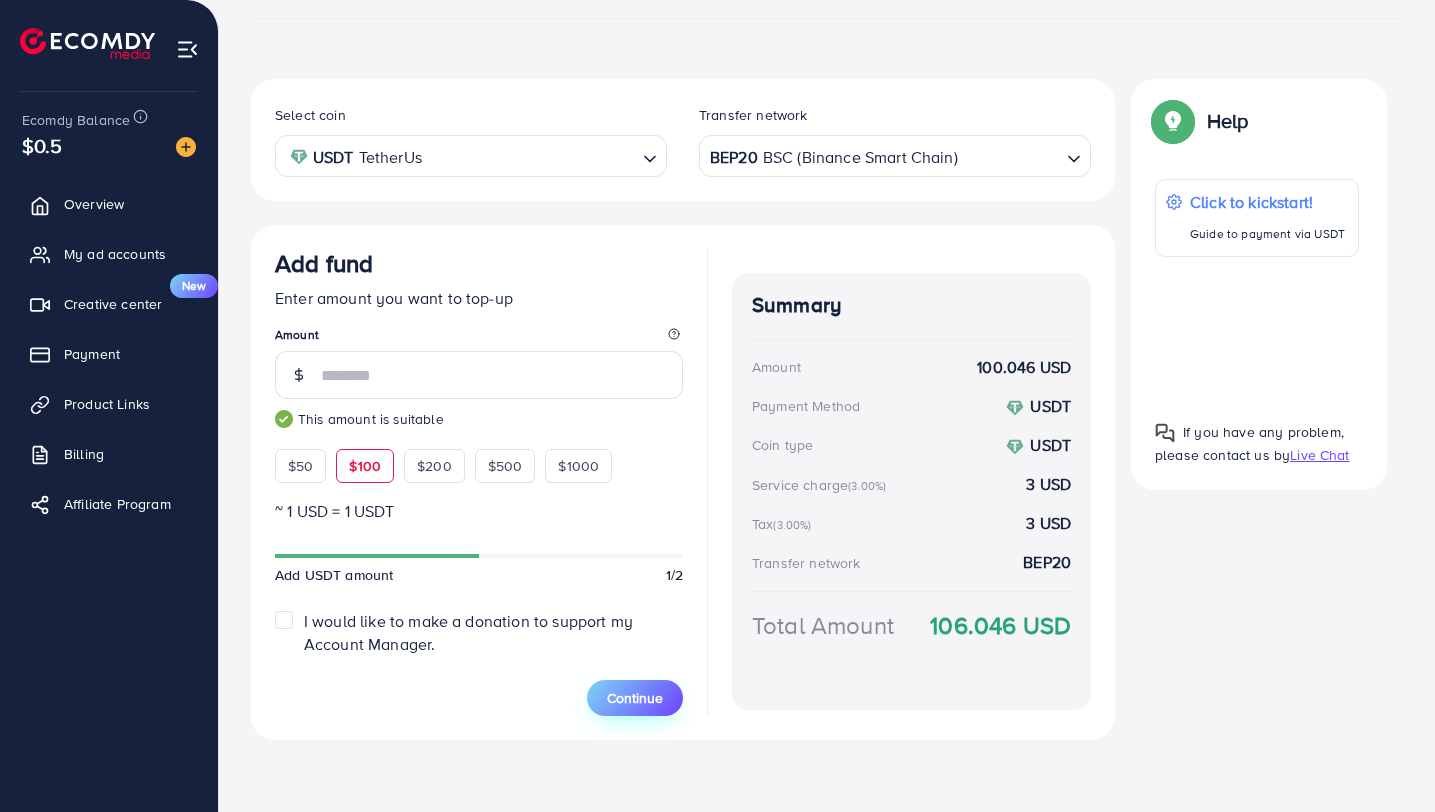 click on "Continue" at bounding box center (635, 698) 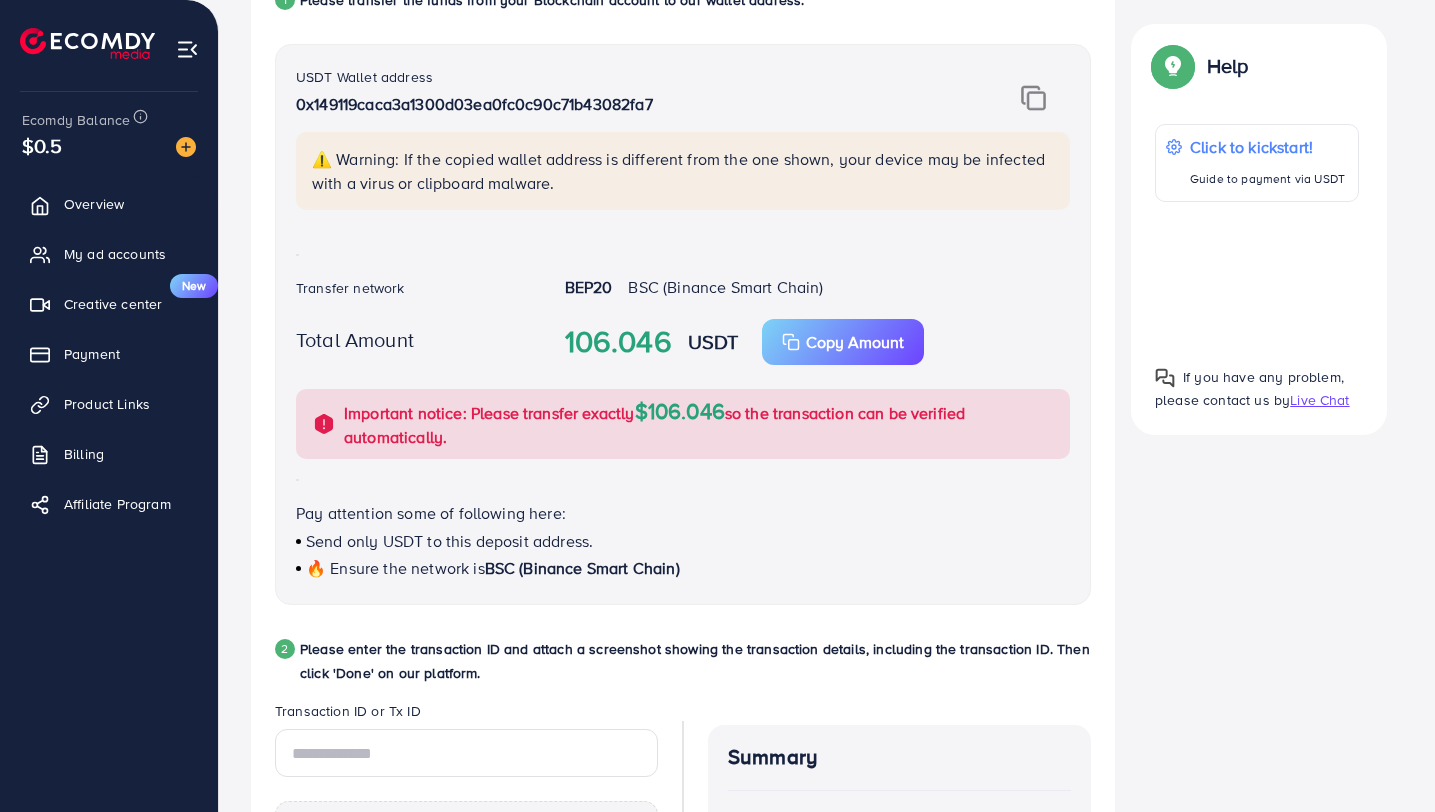 scroll, scrollTop: 458, scrollLeft: 0, axis: vertical 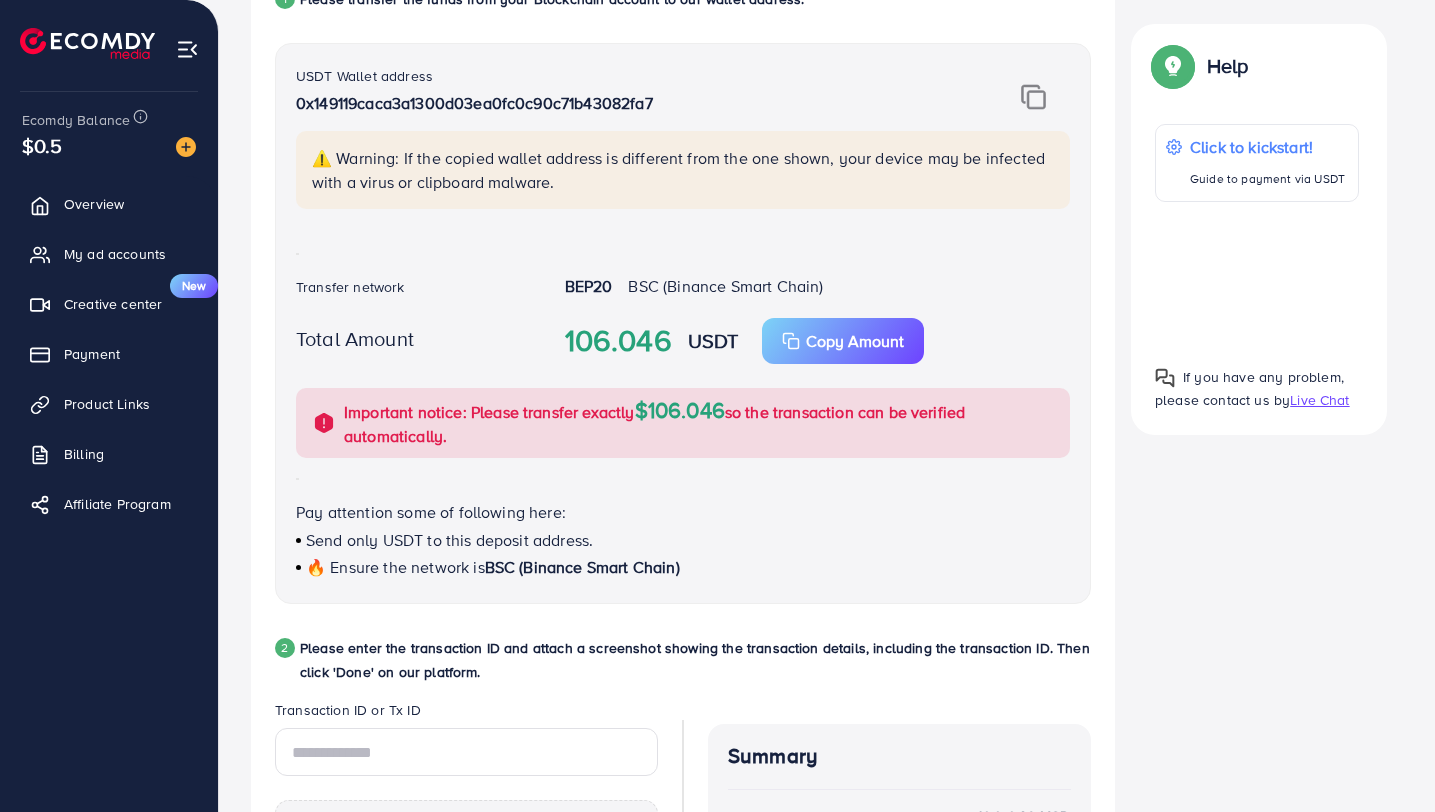 click at bounding box center [1033, 97] 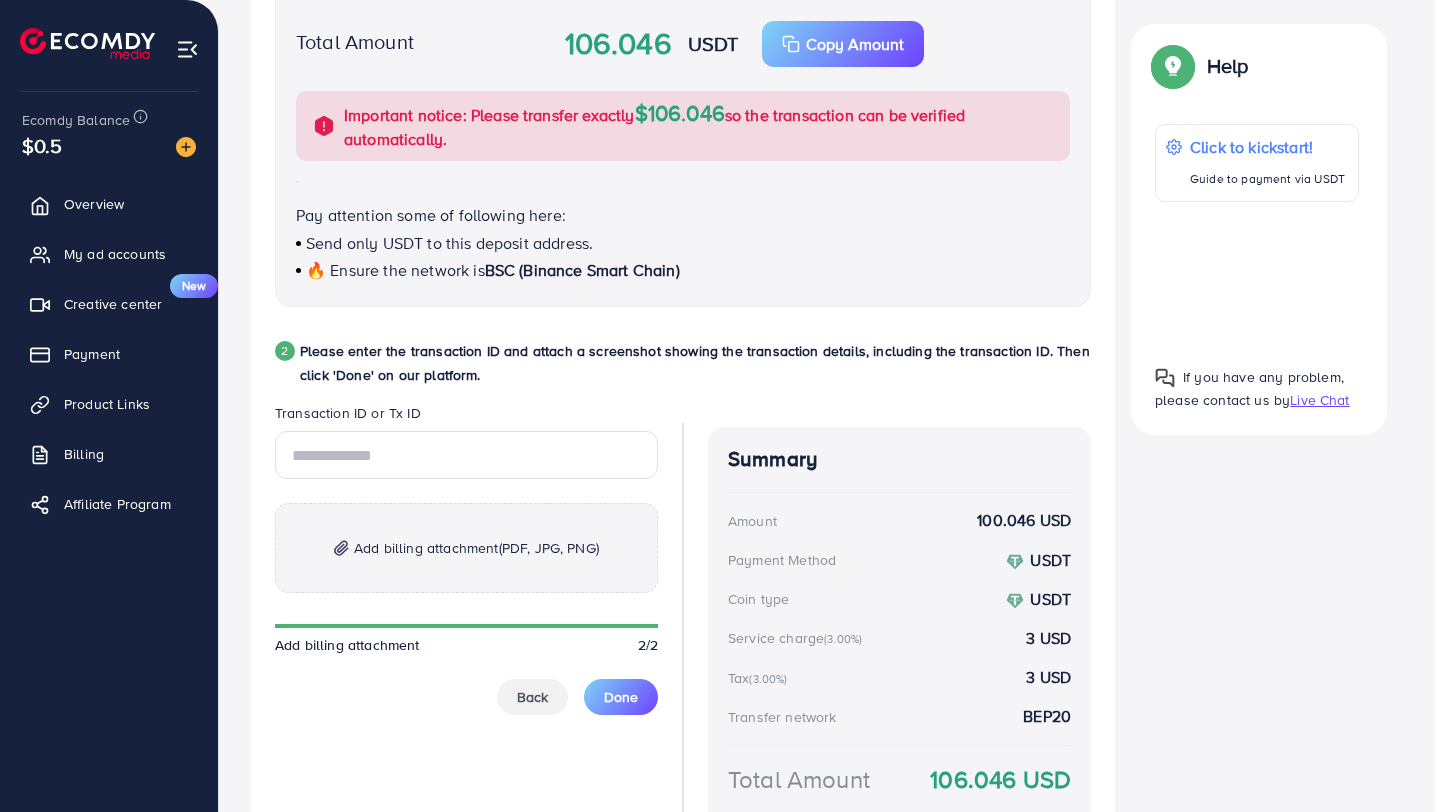 scroll, scrollTop: 753, scrollLeft: 0, axis: vertical 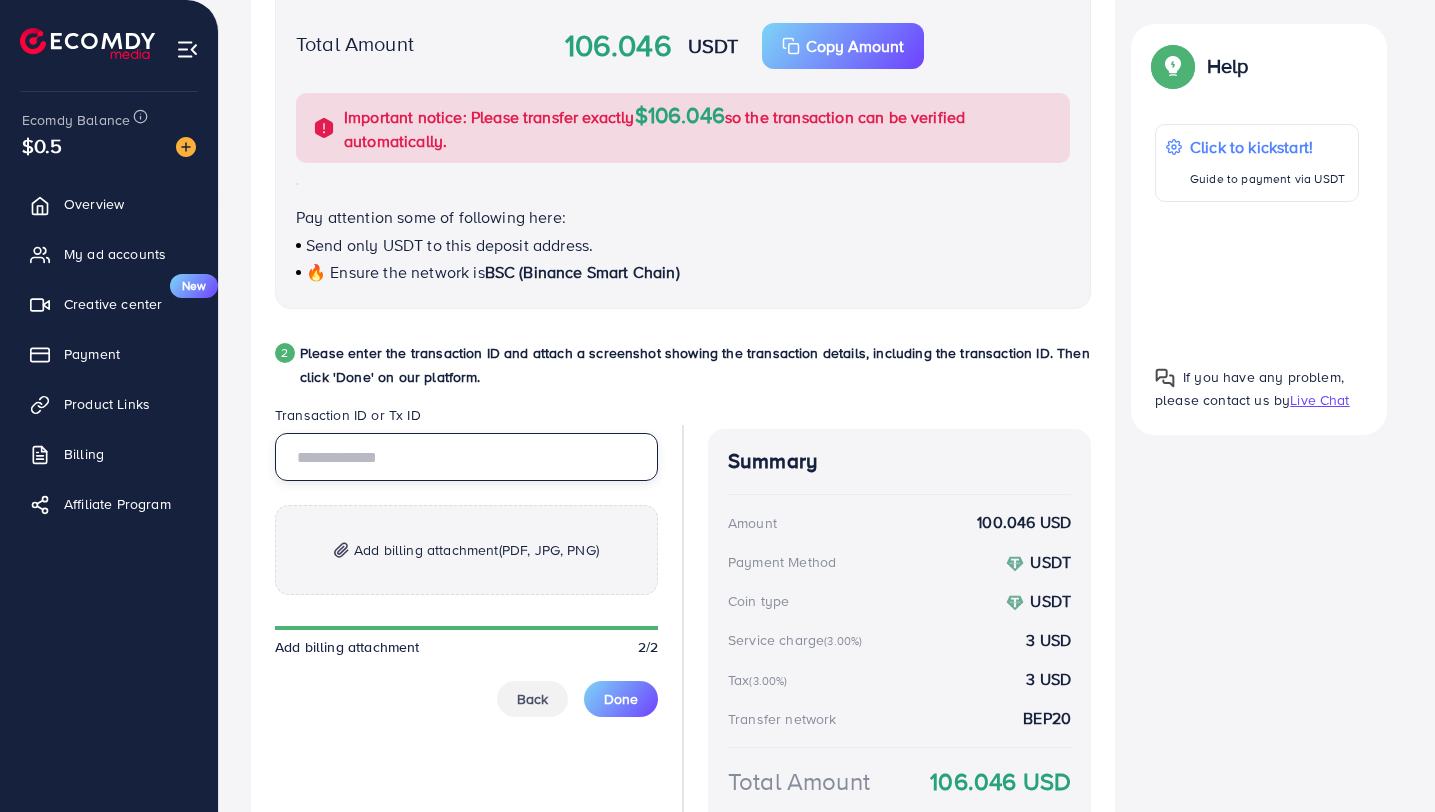 click at bounding box center [466, 457] 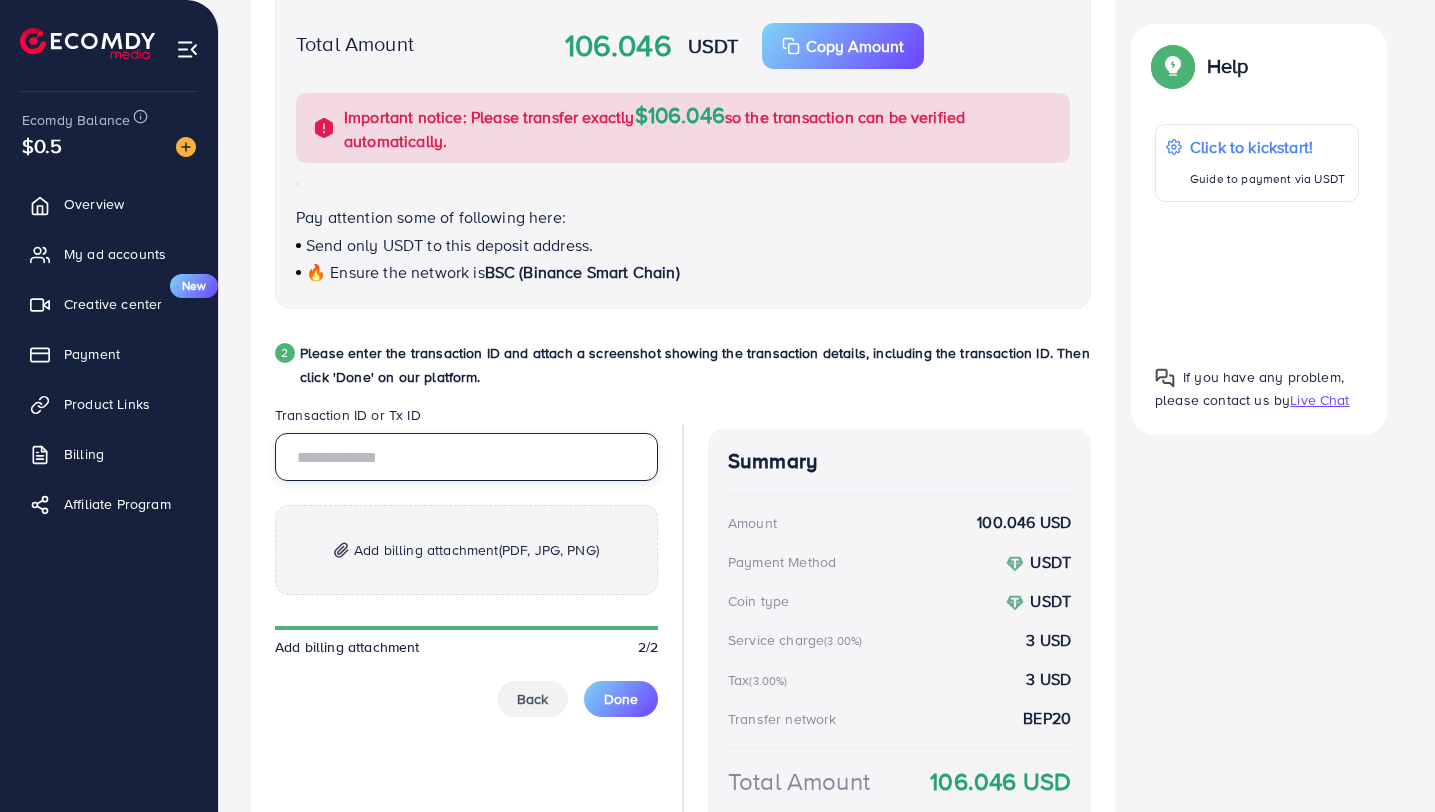 paste on "**********" 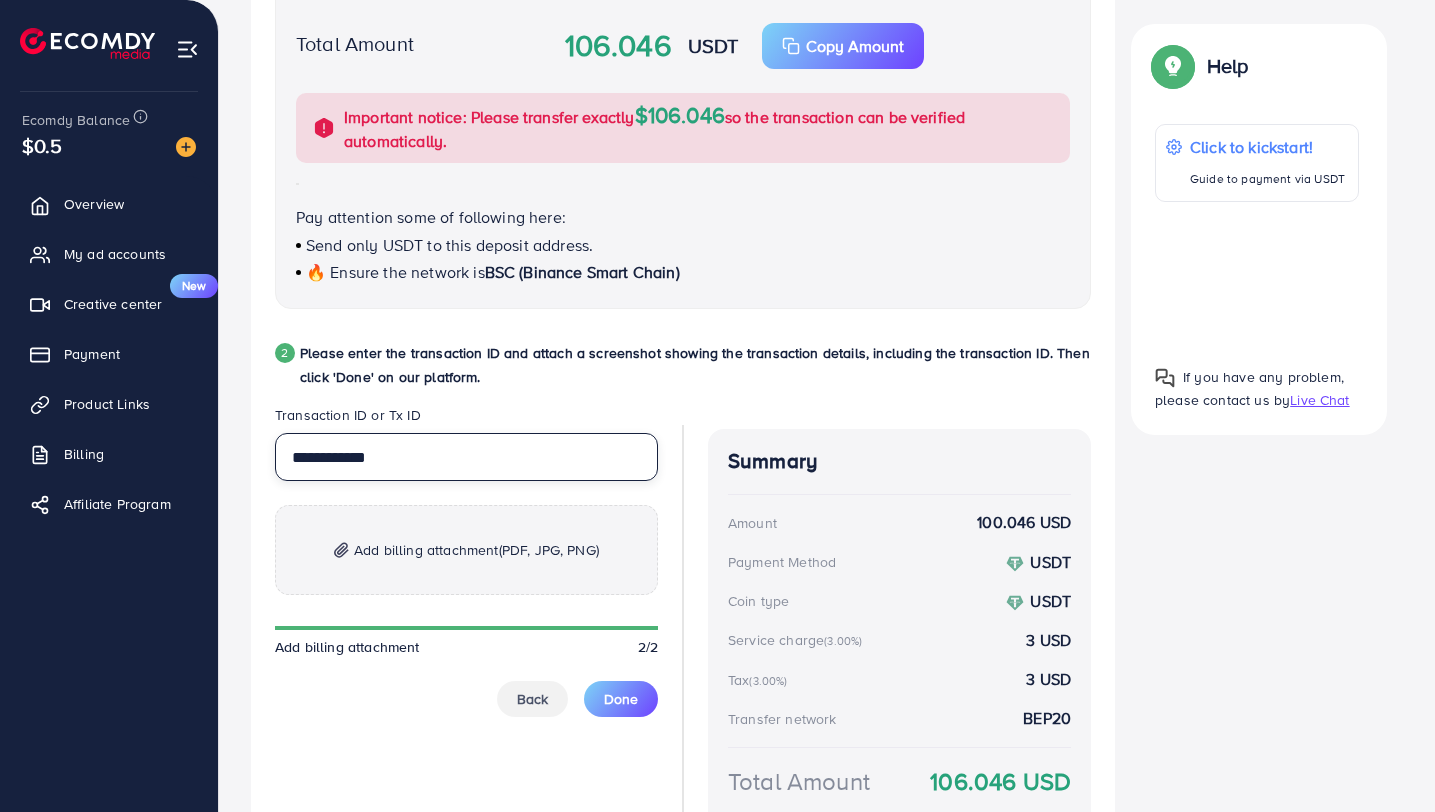 type on "**********" 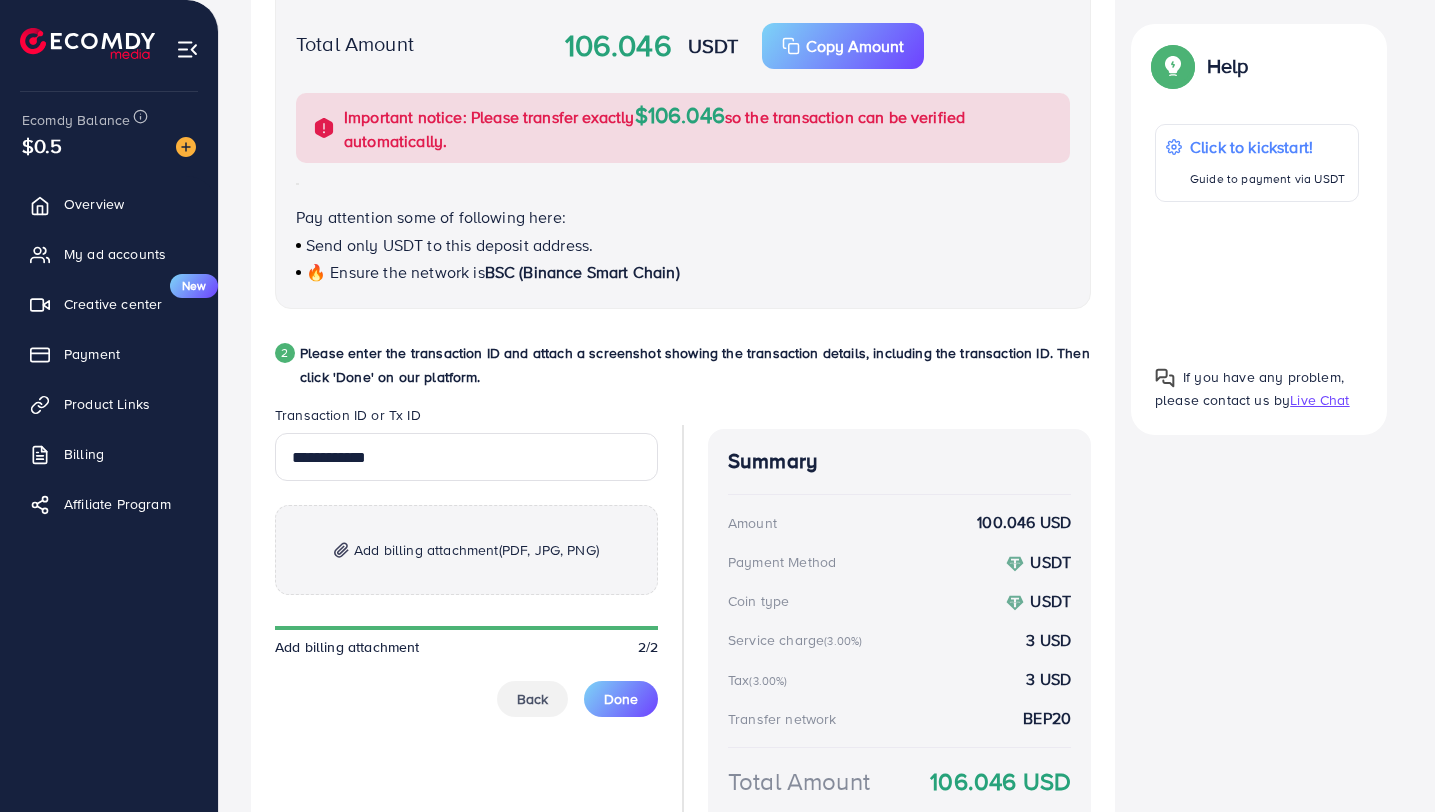click on "Add billing attachment  (PDF, JPG, PNG)" at bounding box center (466, 550) 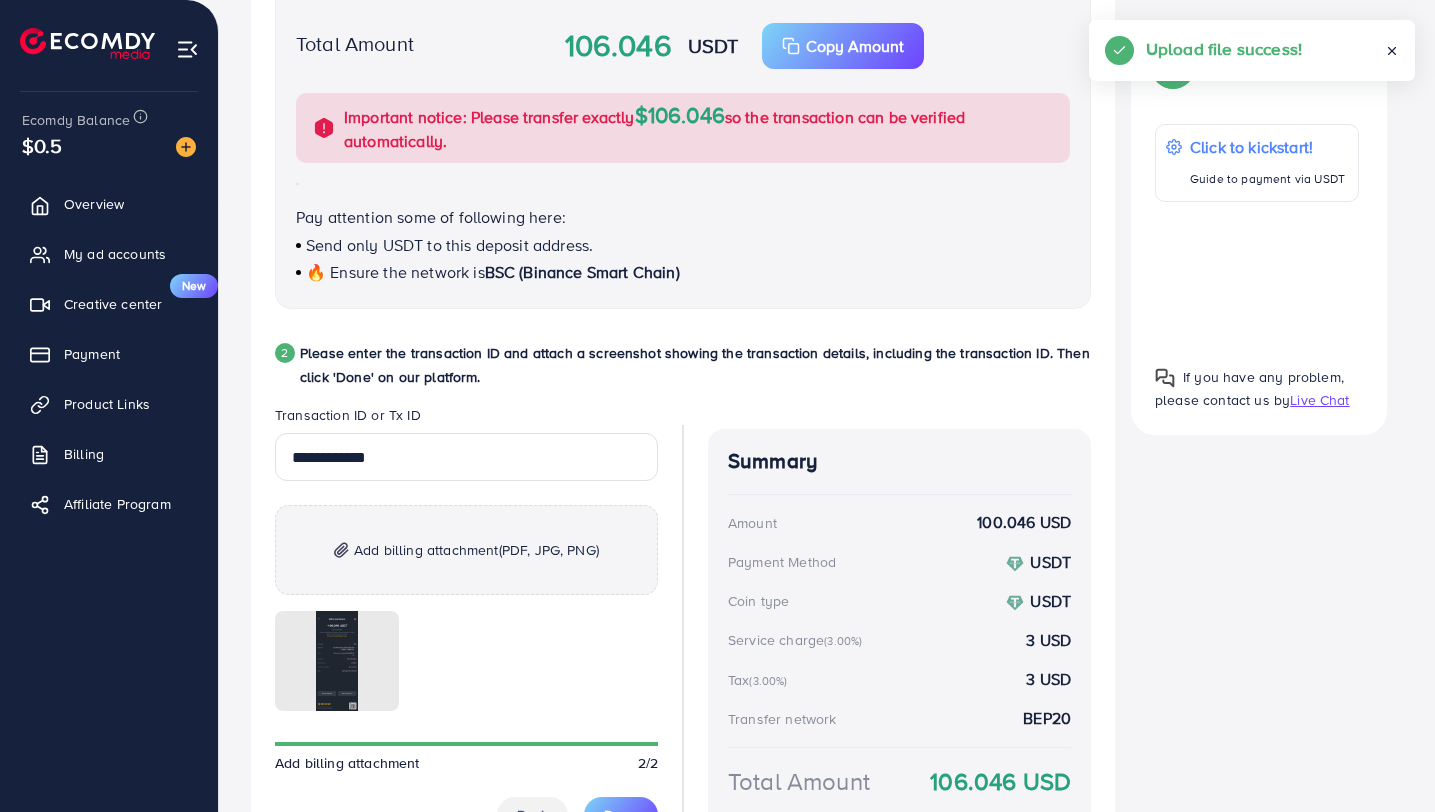 scroll, scrollTop: 904, scrollLeft: 0, axis: vertical 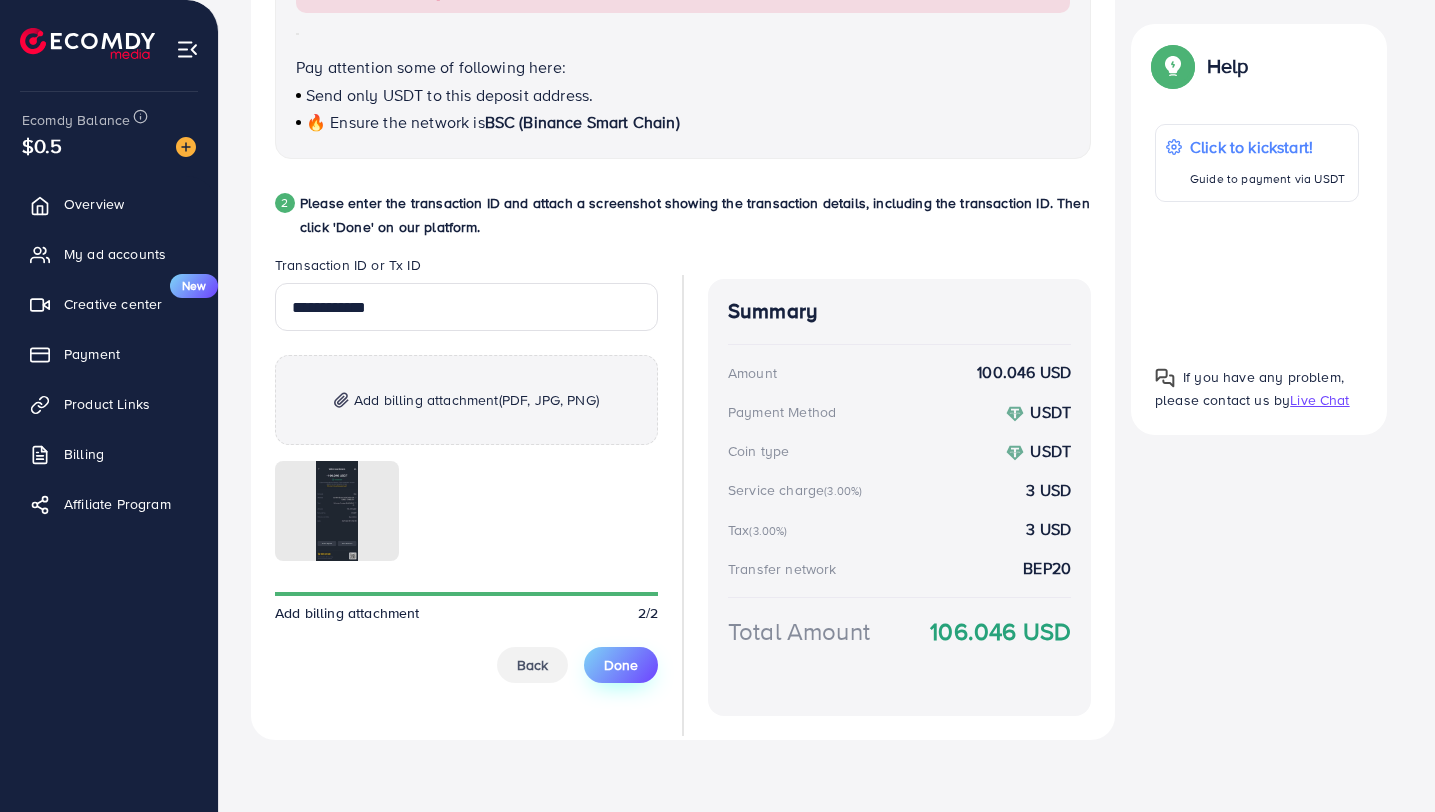click on "Done" at bounding box center (621, 665) 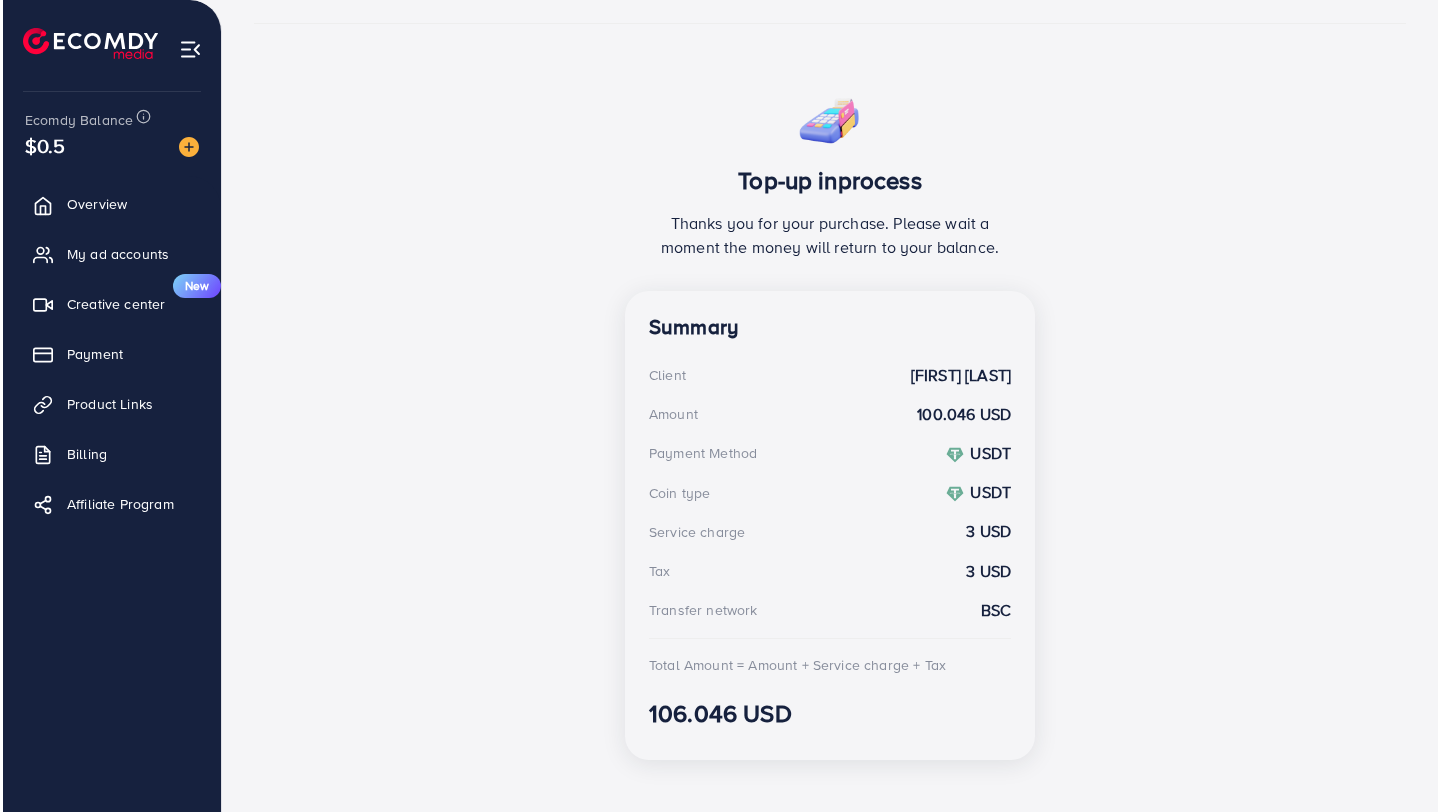 scroll, scrollTop: 316, scrollLeft: 0, axis: vertical 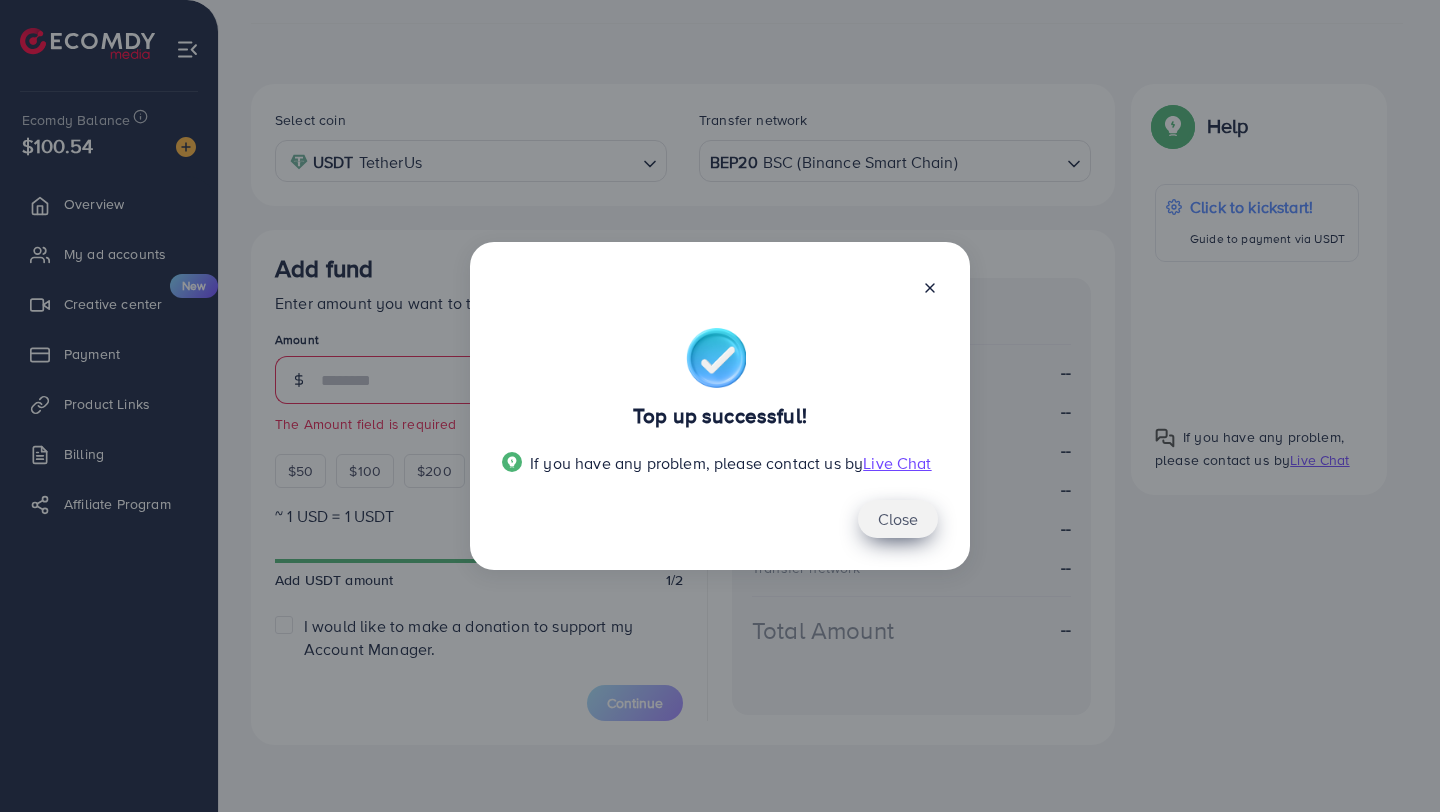 click on "Close" at bounding box center (898, 519) 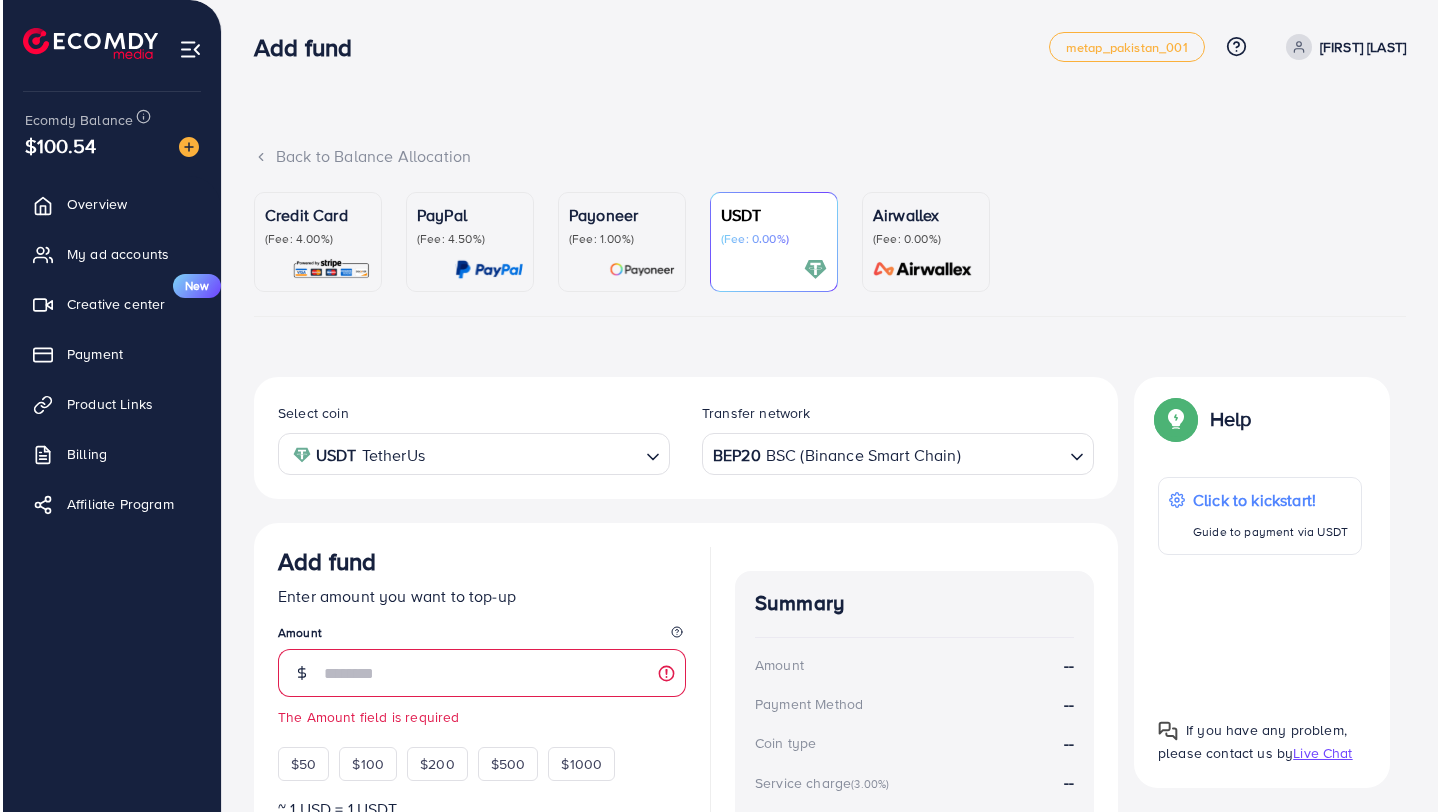 scroll, scrollTop: 0, scrollLeft: 0, axis: both 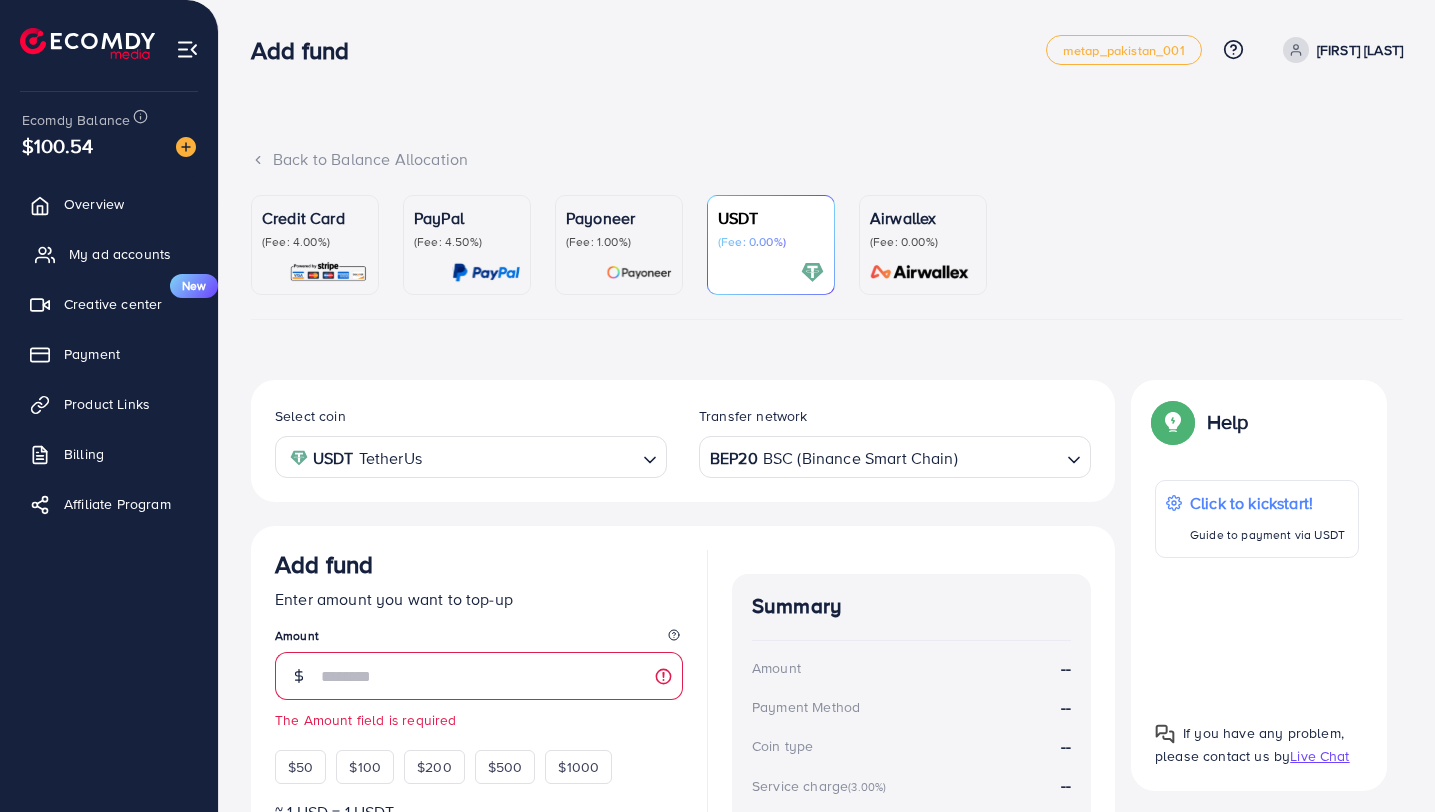 click on "My ad accounts" at bounding box center (120, 254) 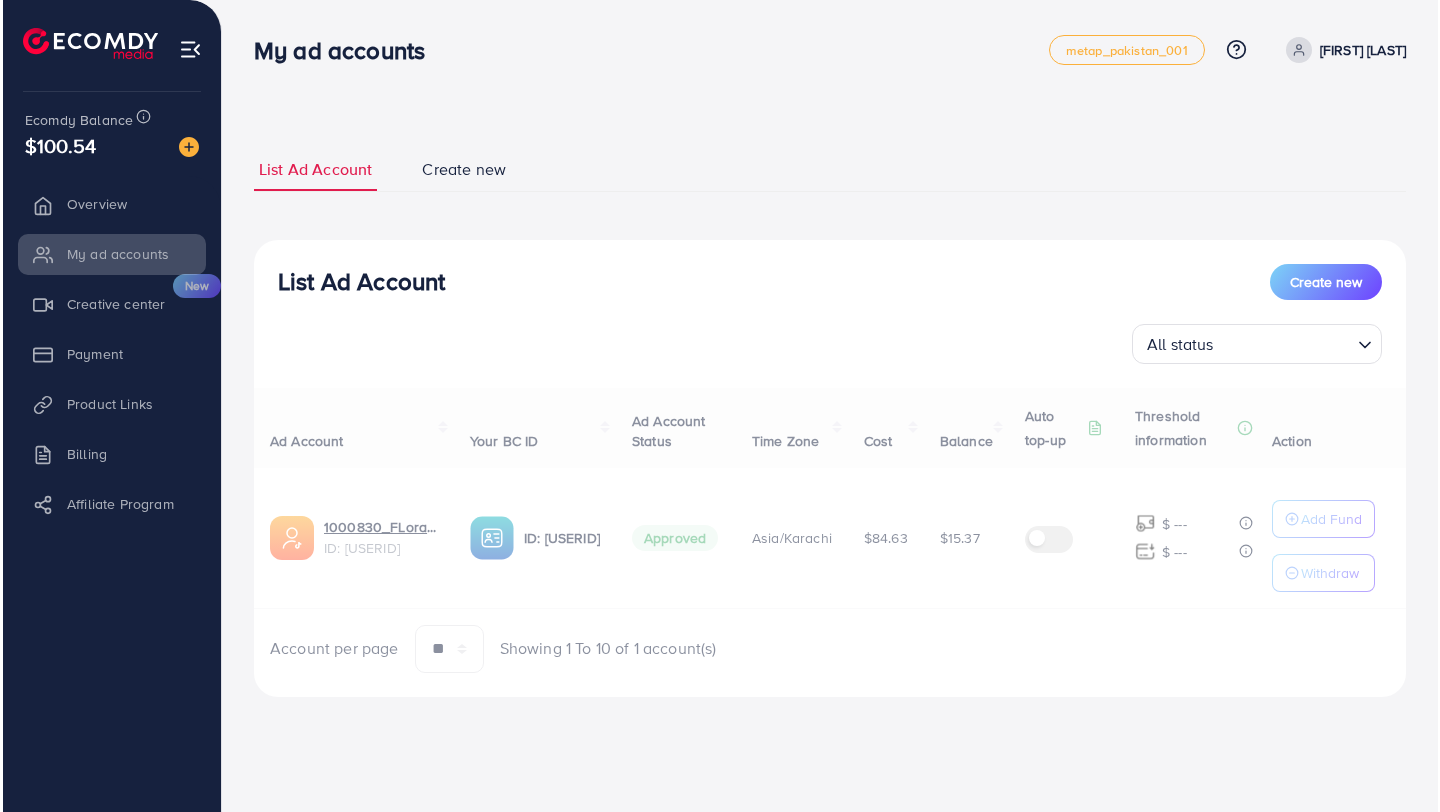 scroll, scrollTop: 0, scrollLeft: 0, axis: both 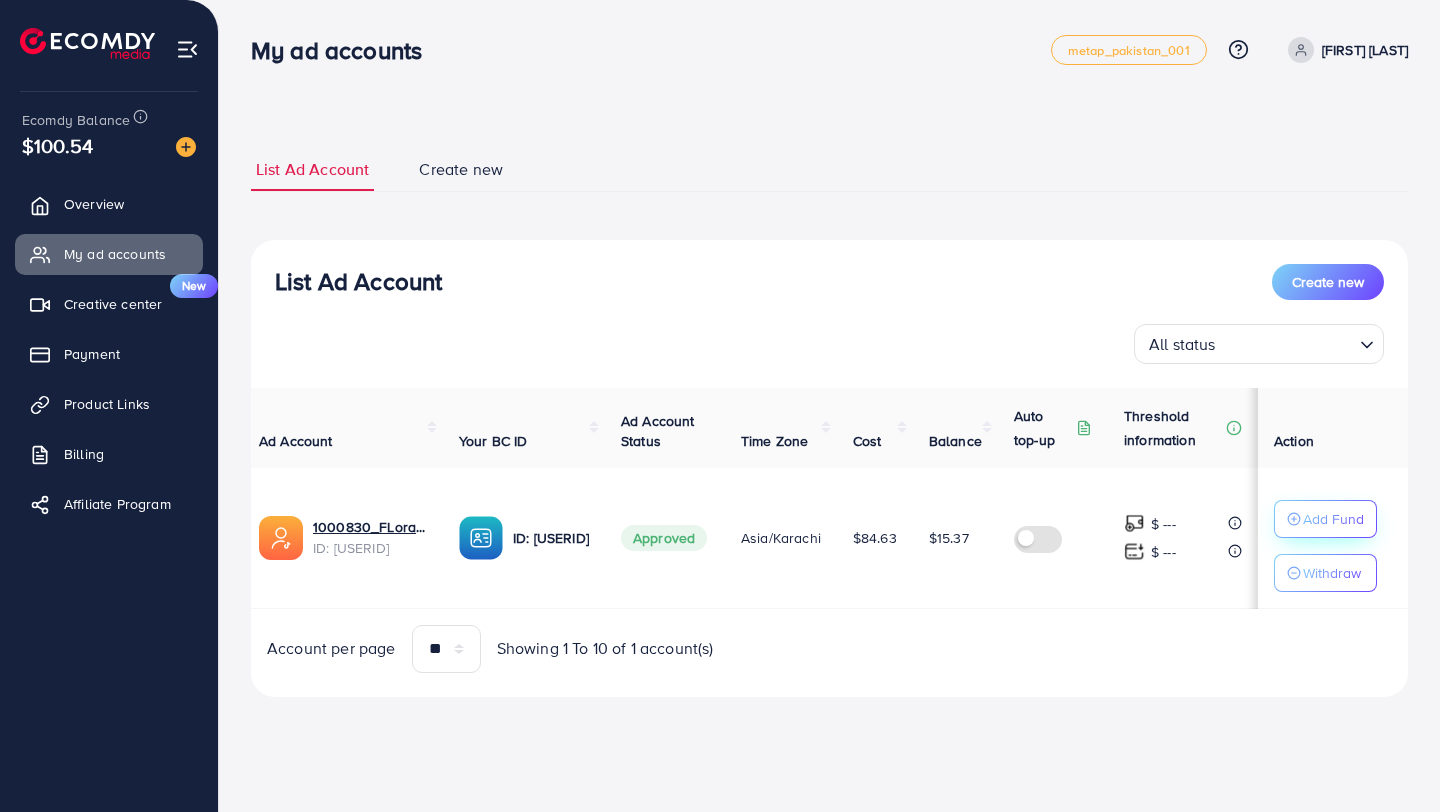 click on "Add Fund" at bounding box center (1333, 519) 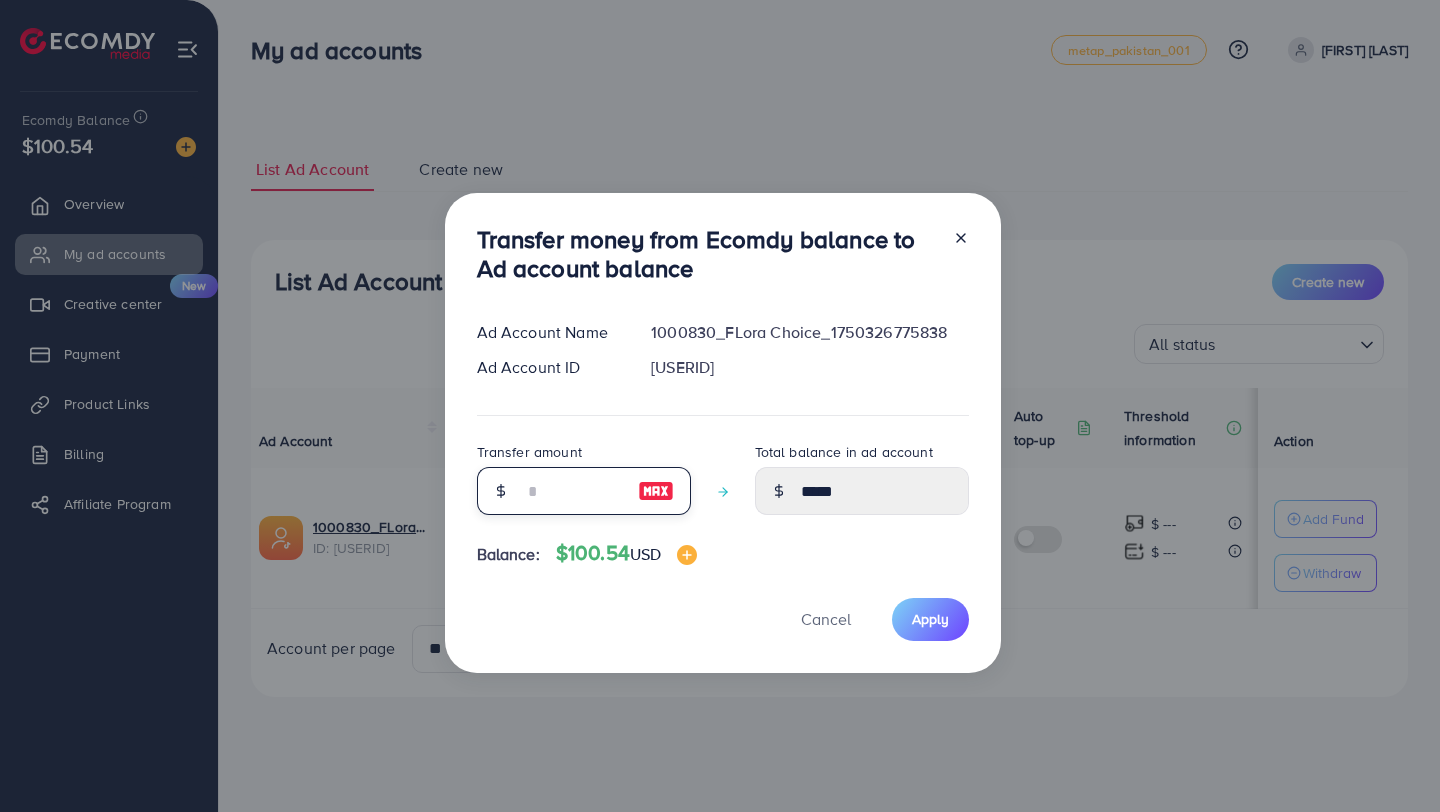 click at bounding box center [573, 491] 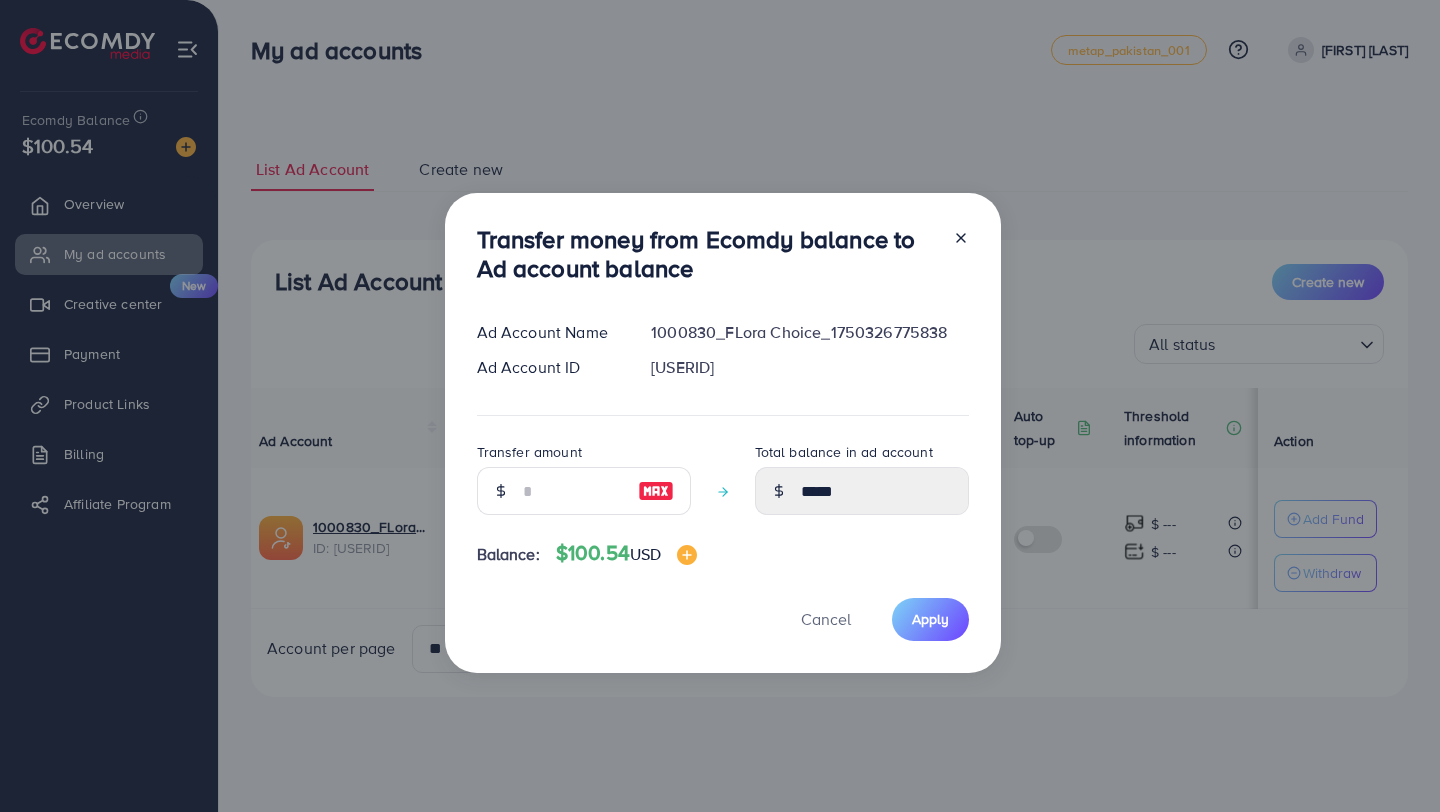 click at bounding box center [656, 491] 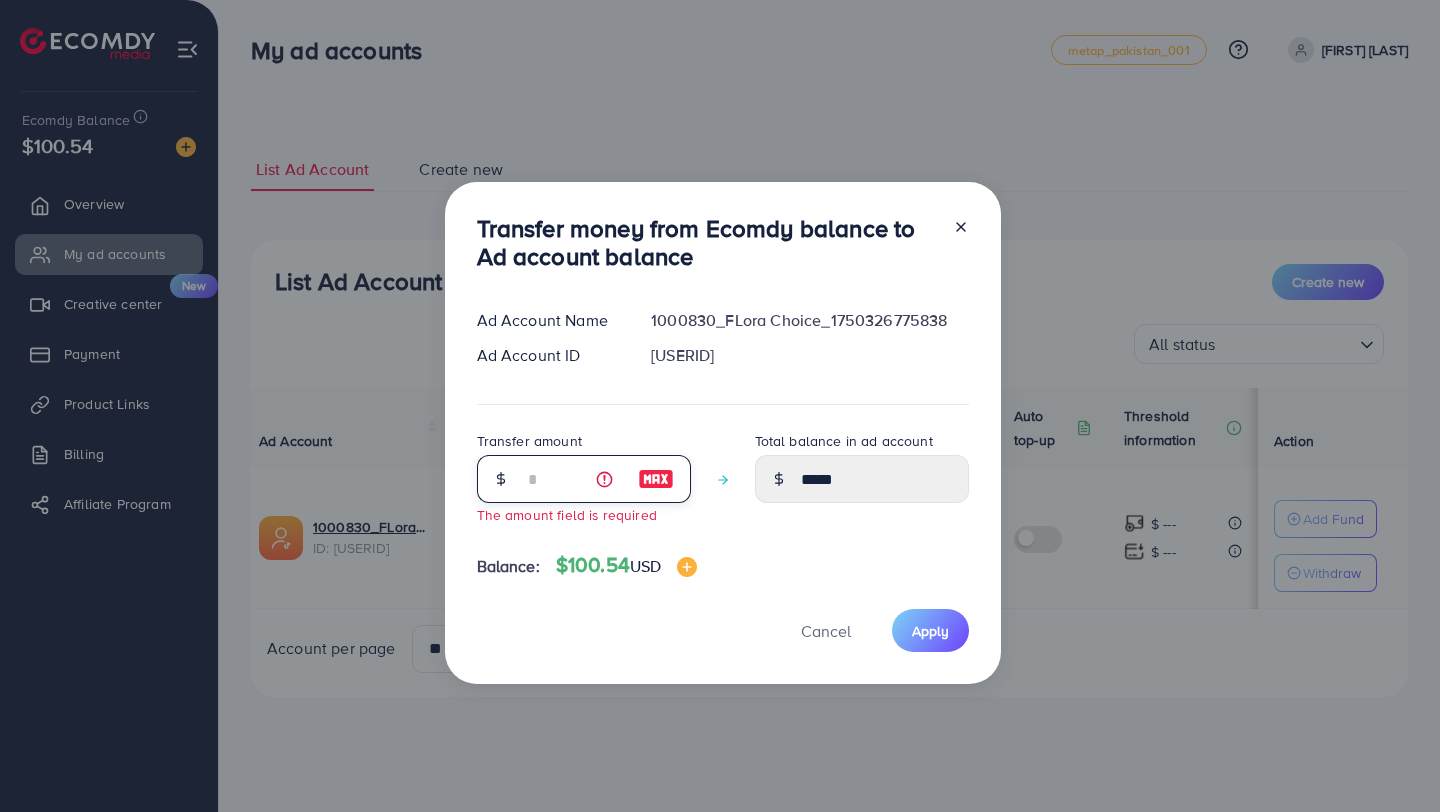 click at bounding box center (573, 479) 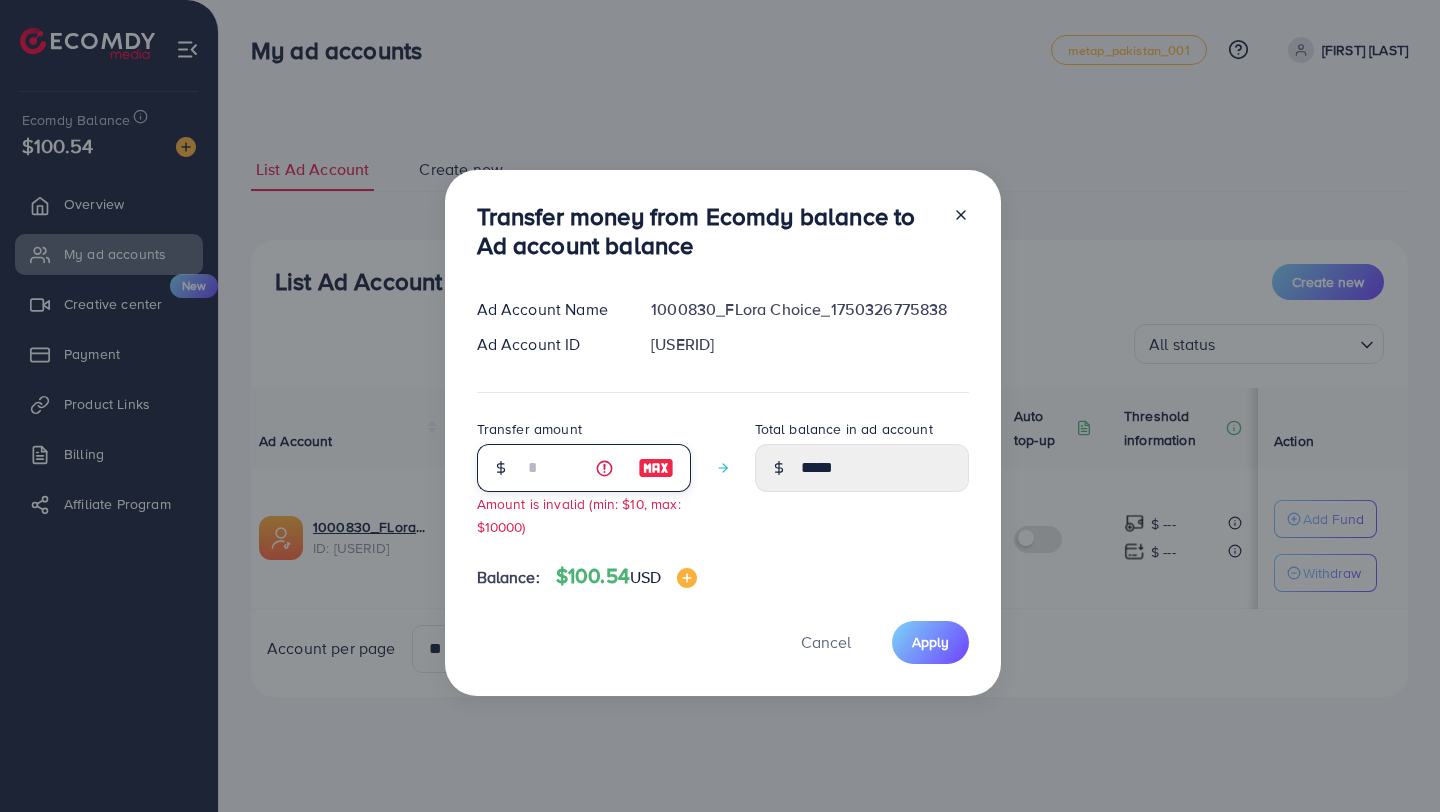 type on "*****" 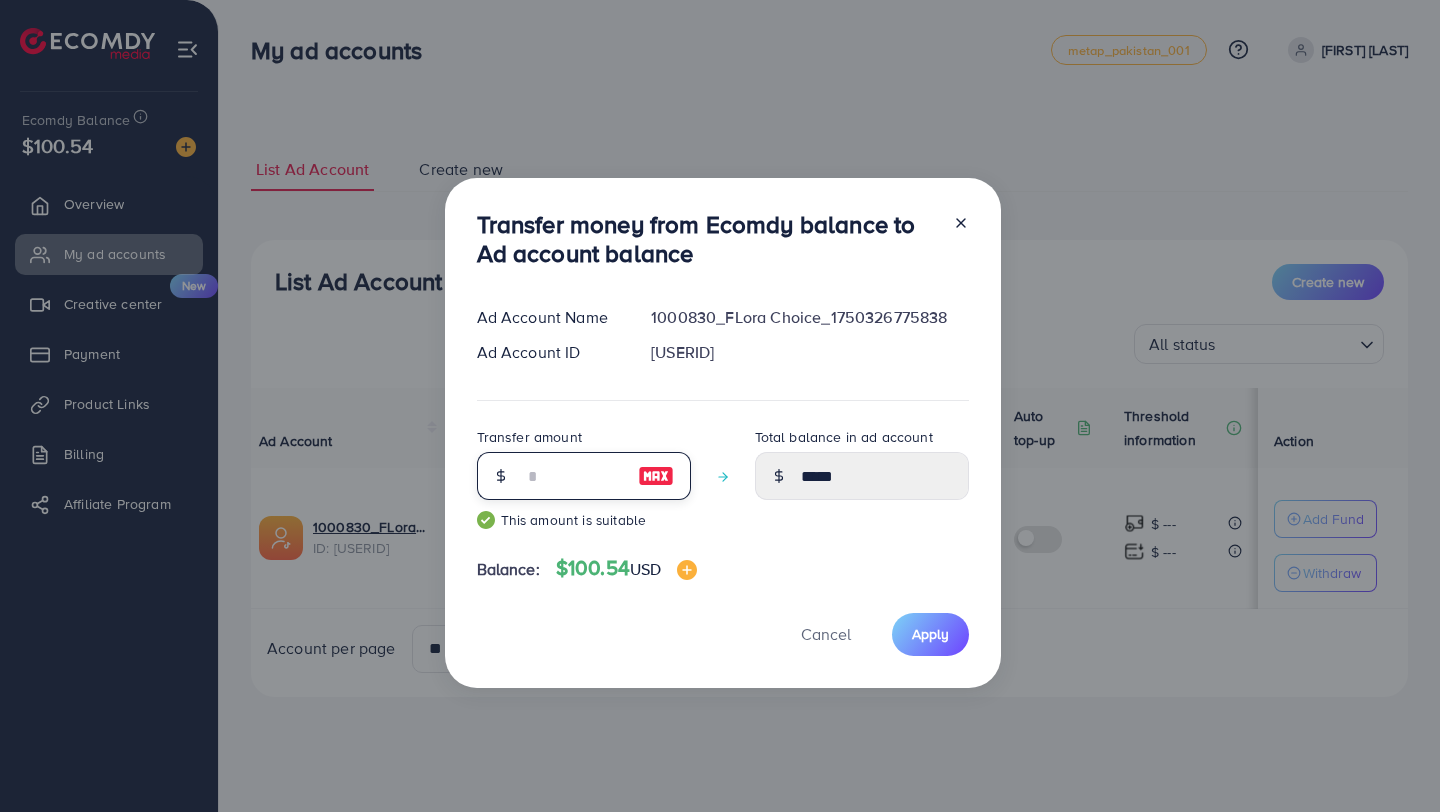 type on "******" 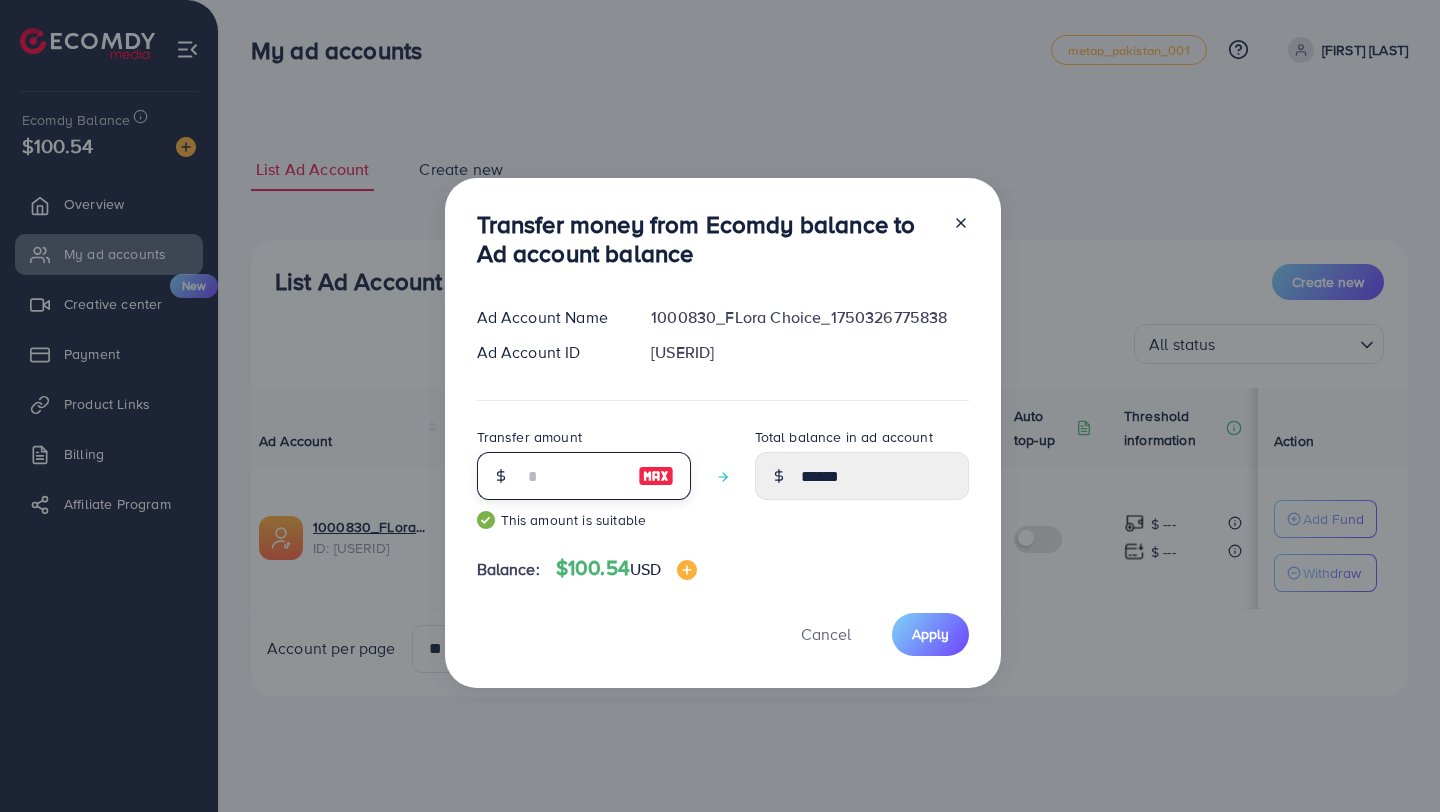 type on "**" 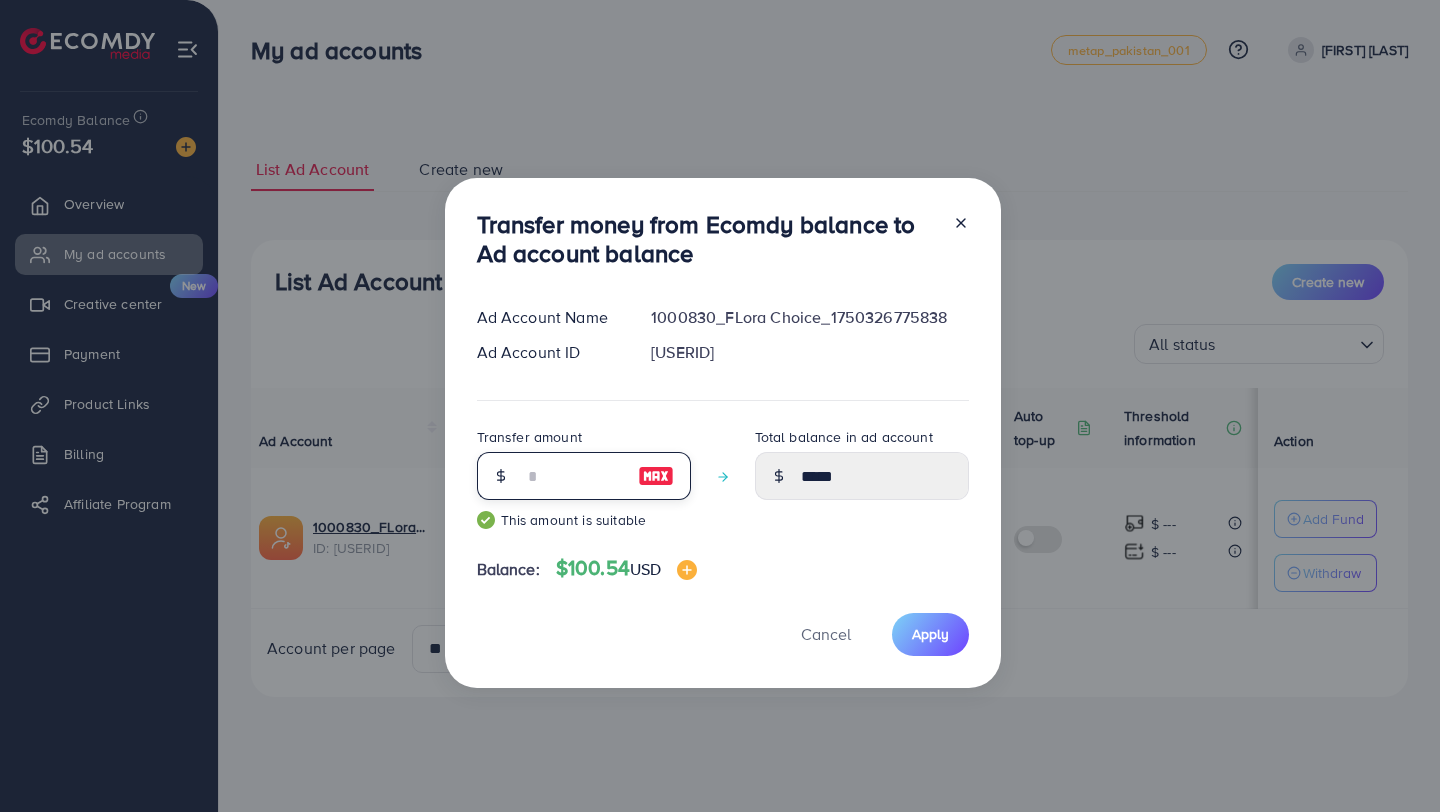 type on "*" 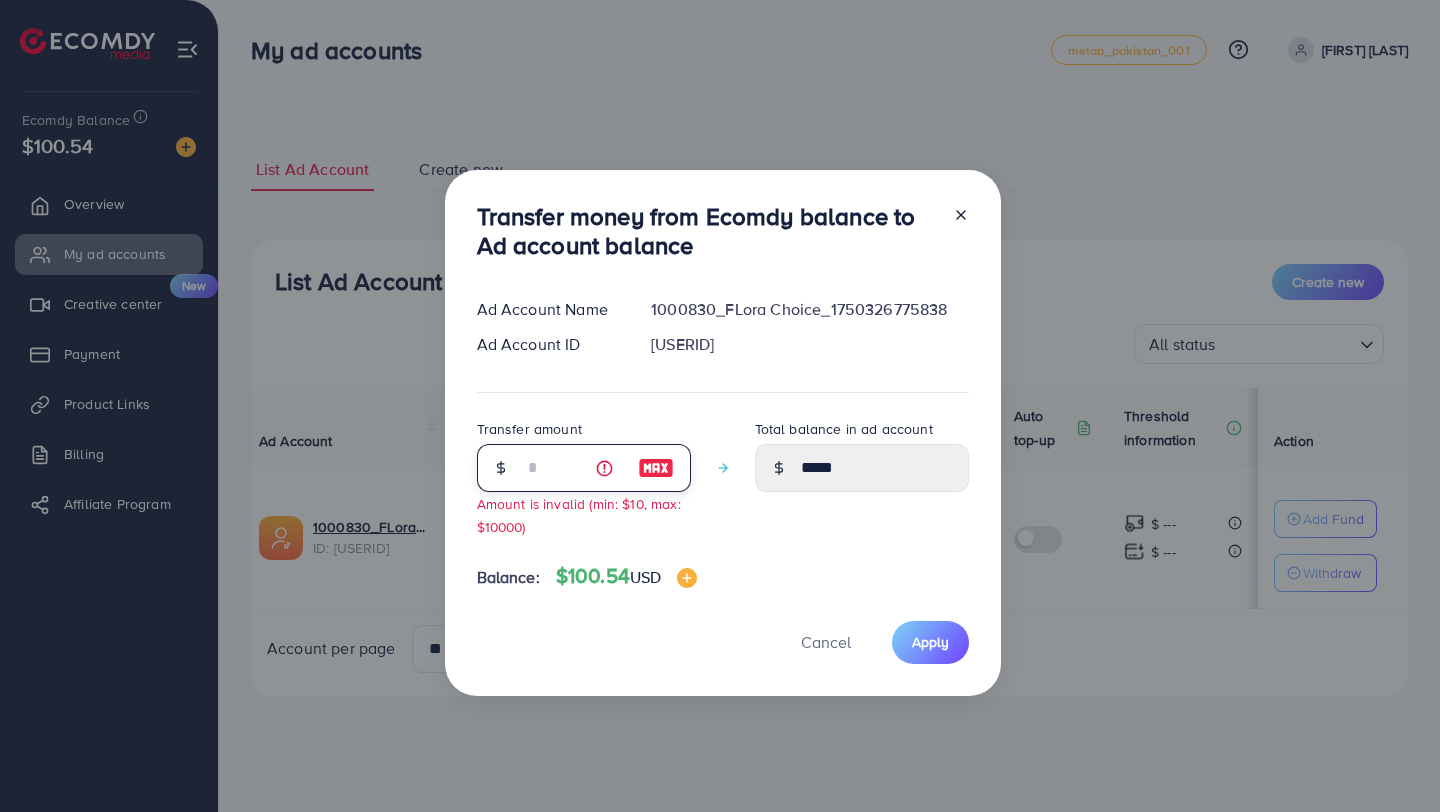 type on "*****" 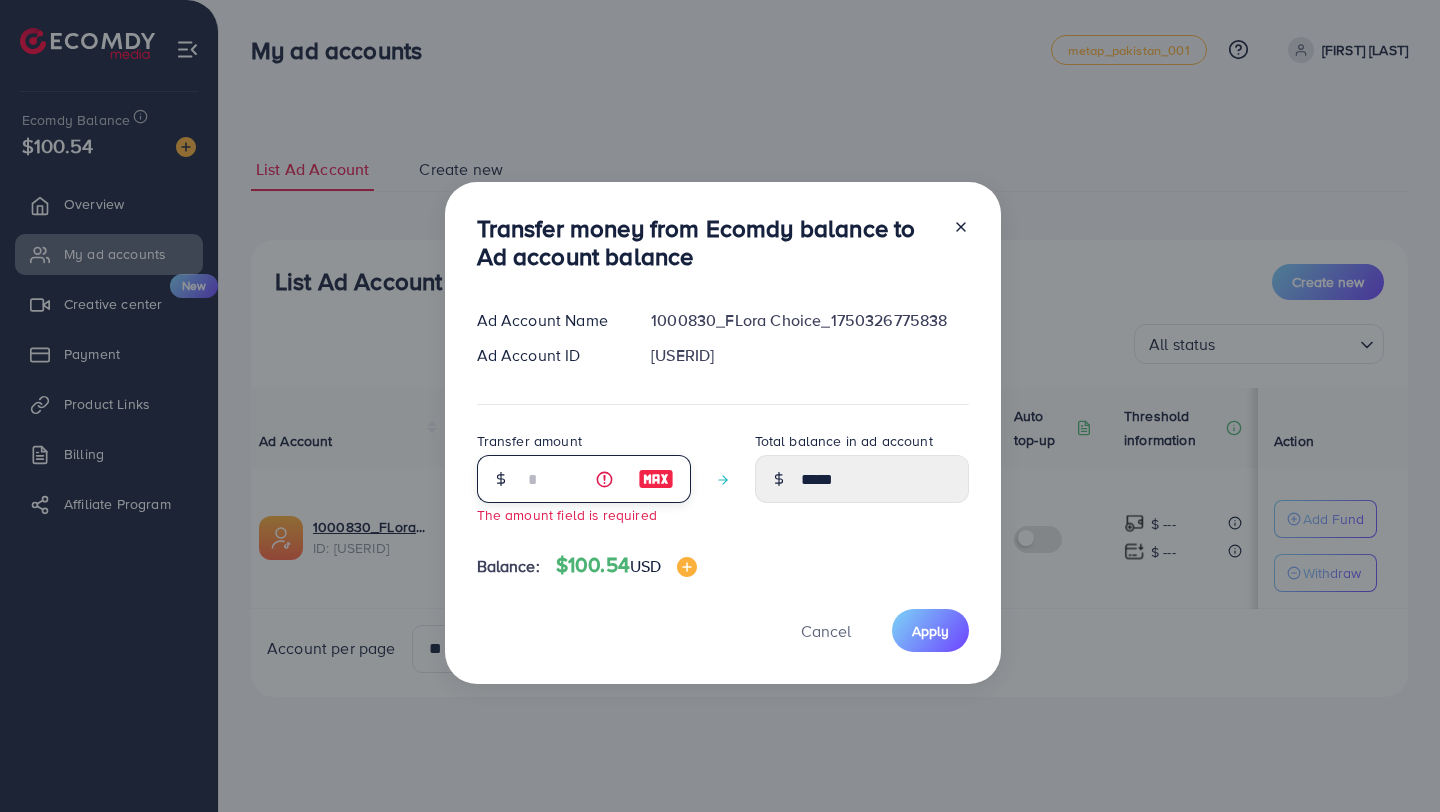 type on "*" 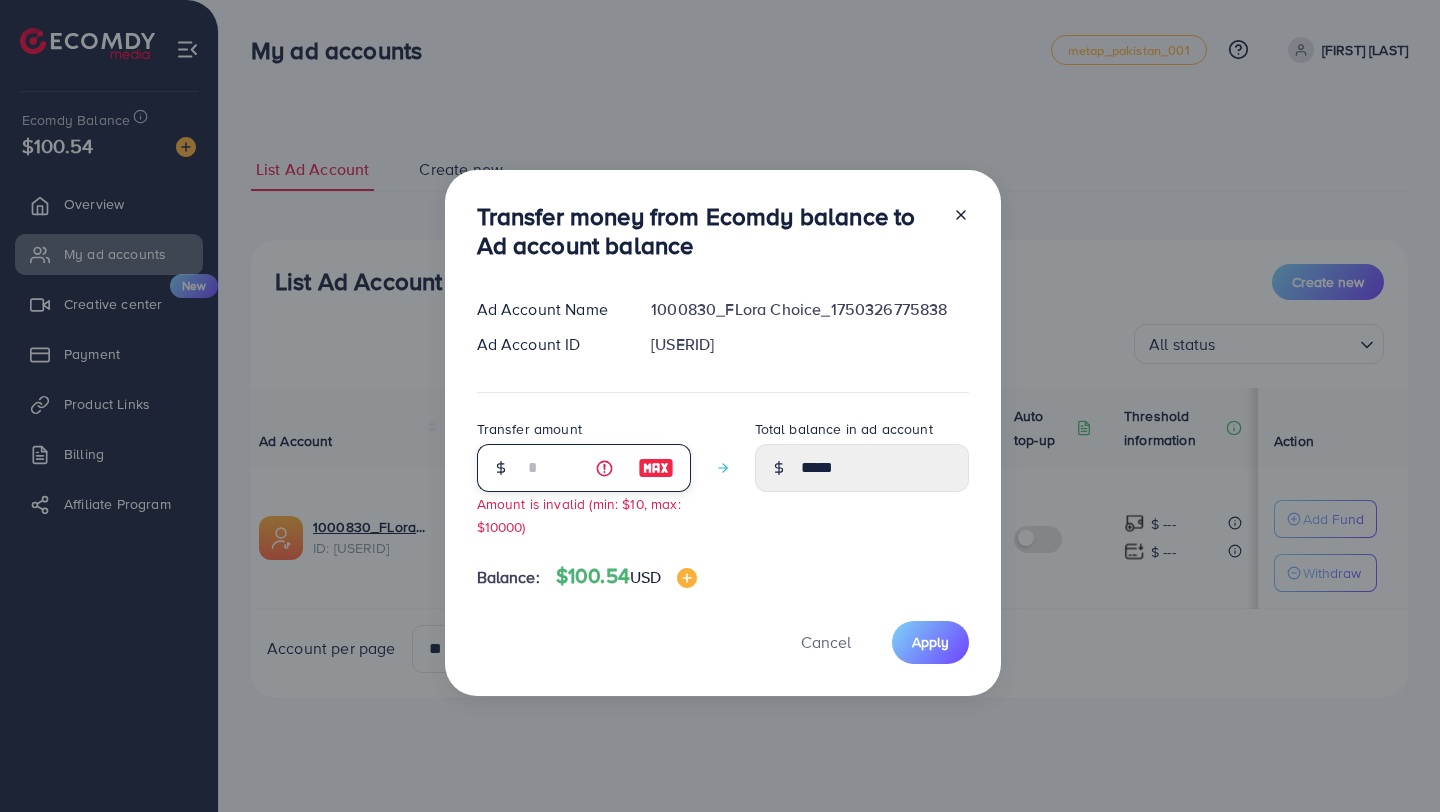 type on "*****" 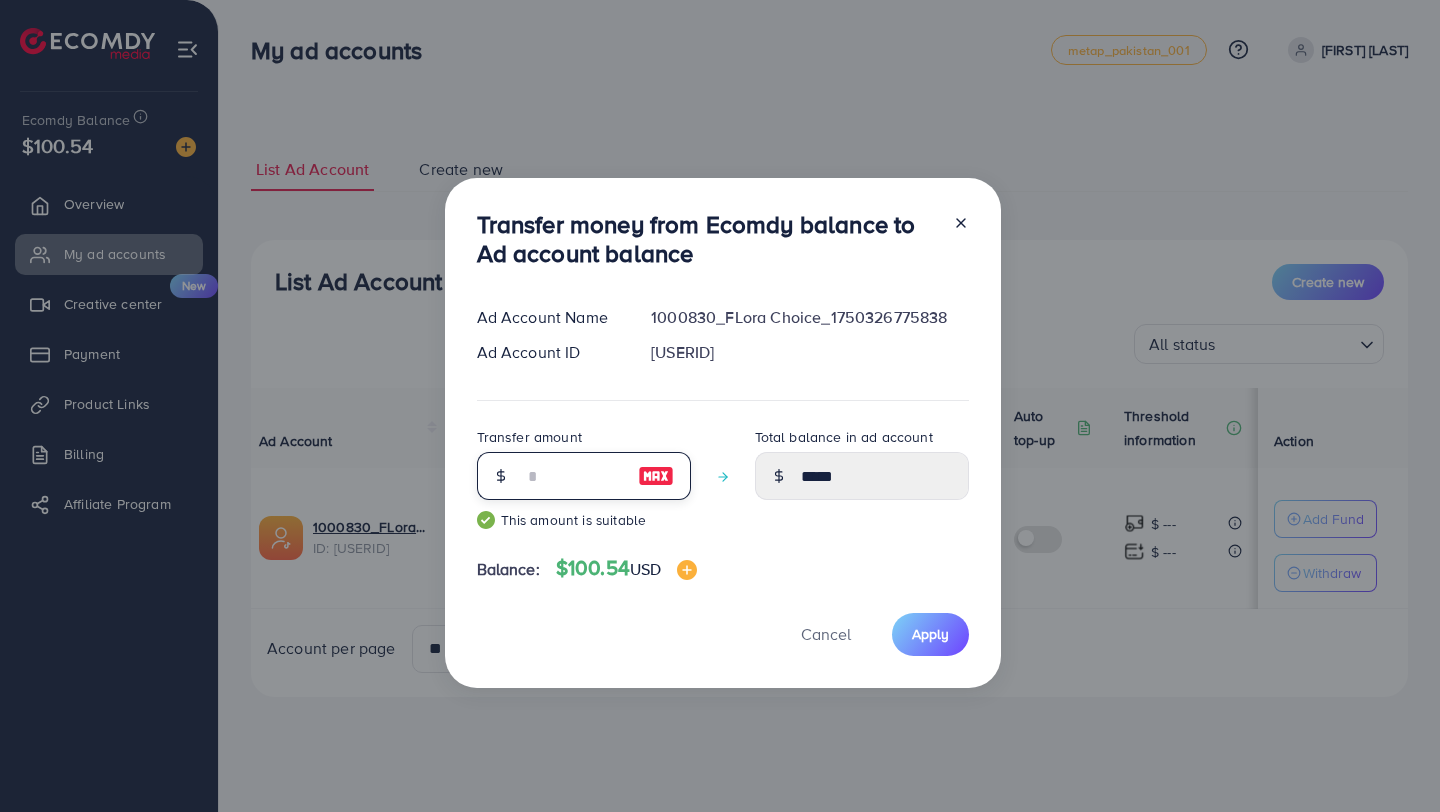 type on "***" 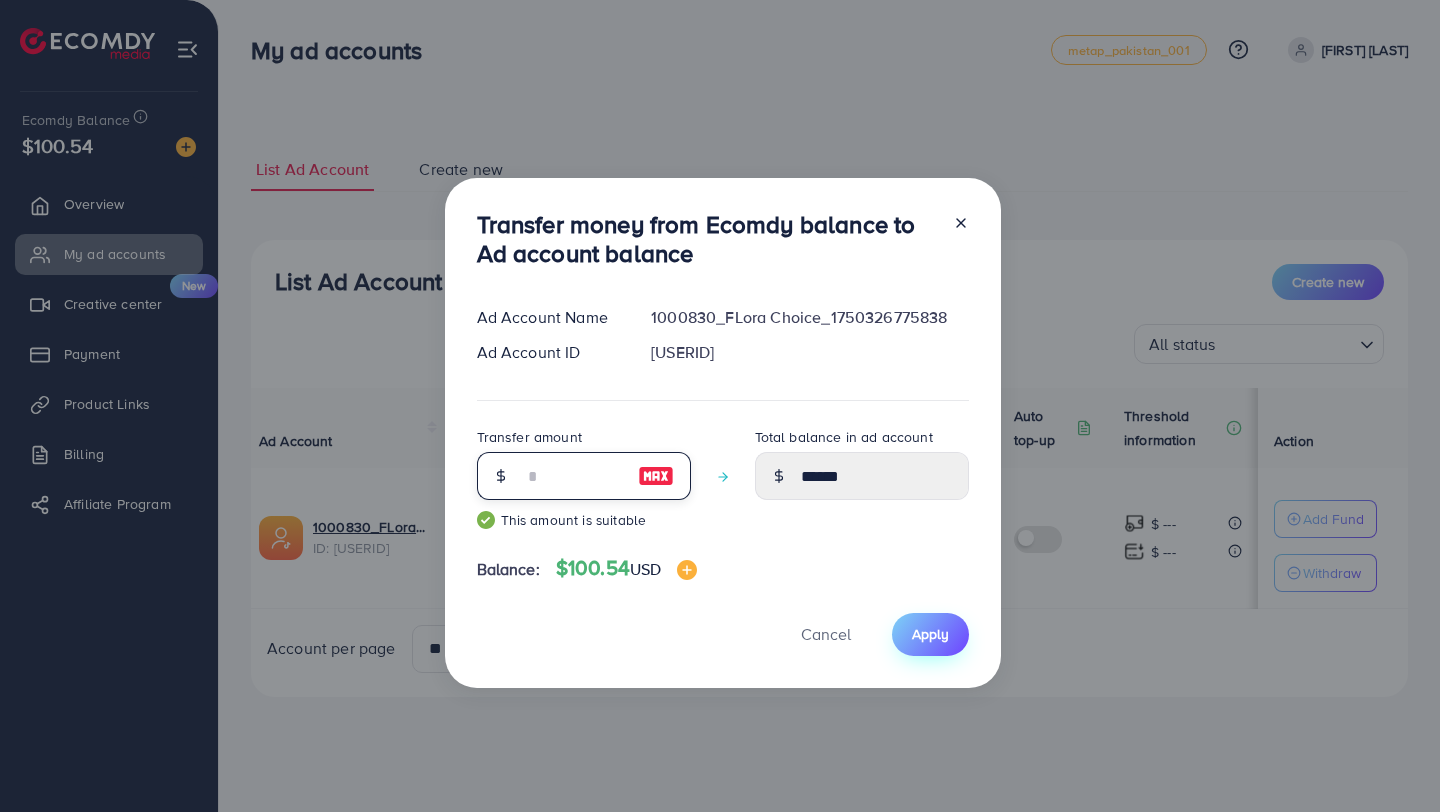 type on "***" 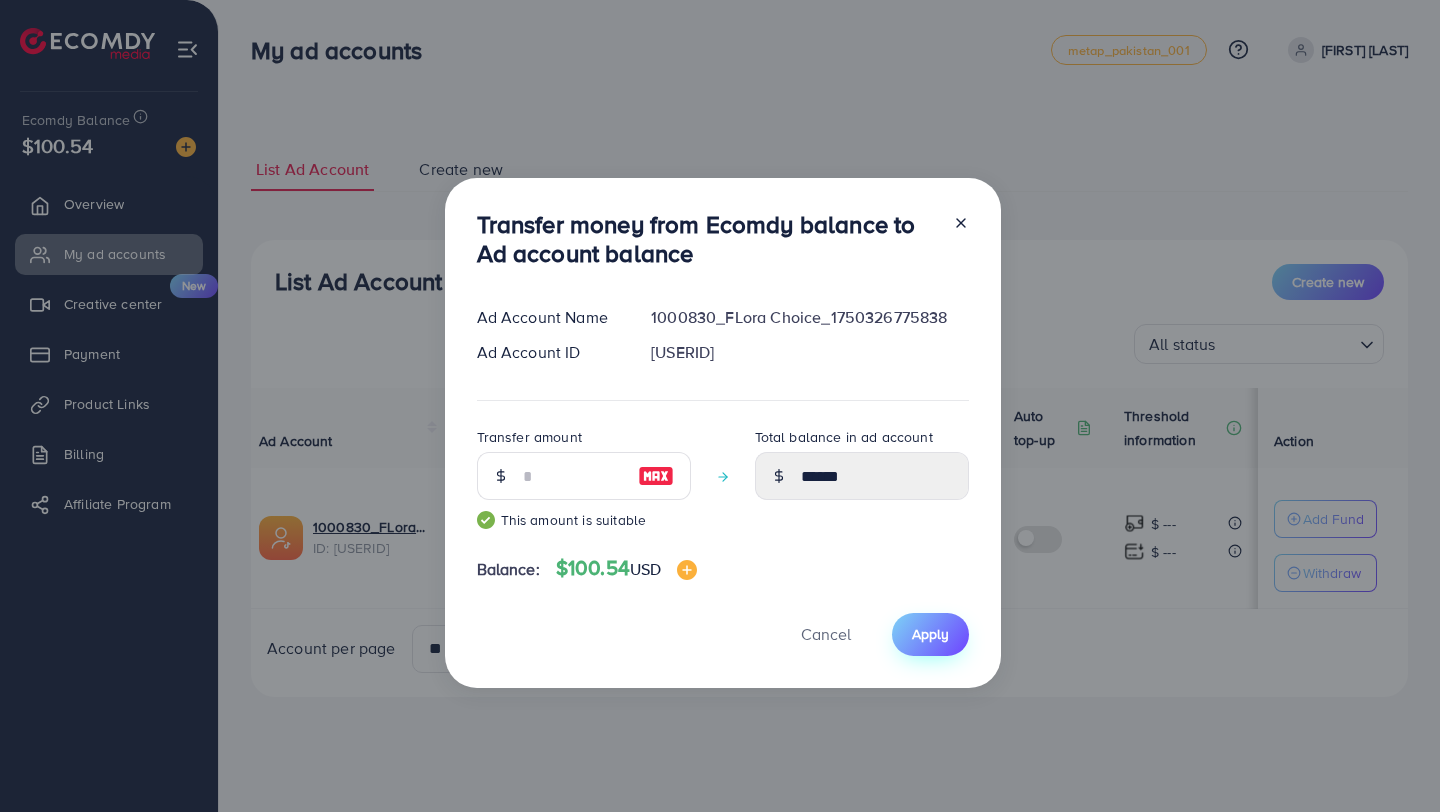 click on "Apply" at bounding box center [930, 634] 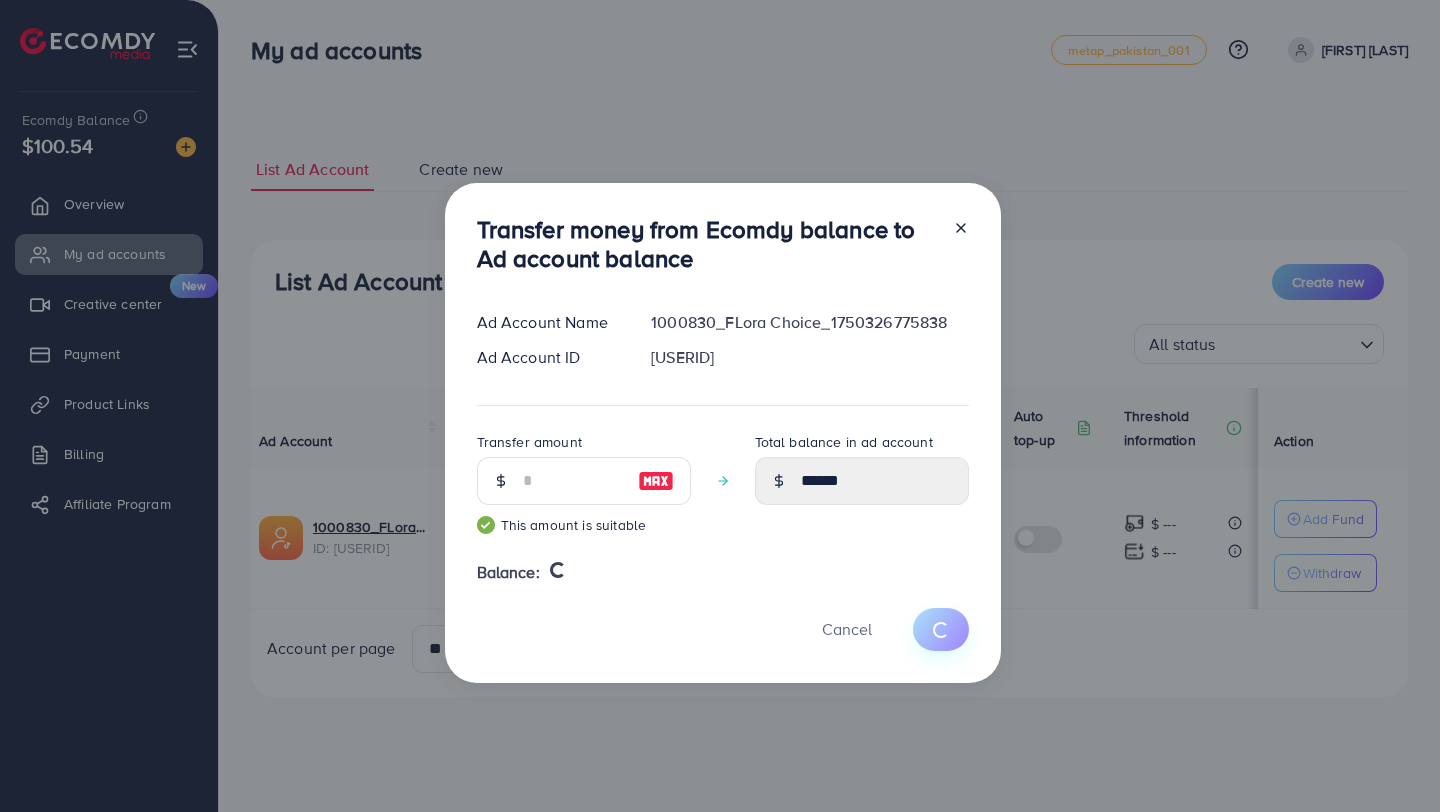 type 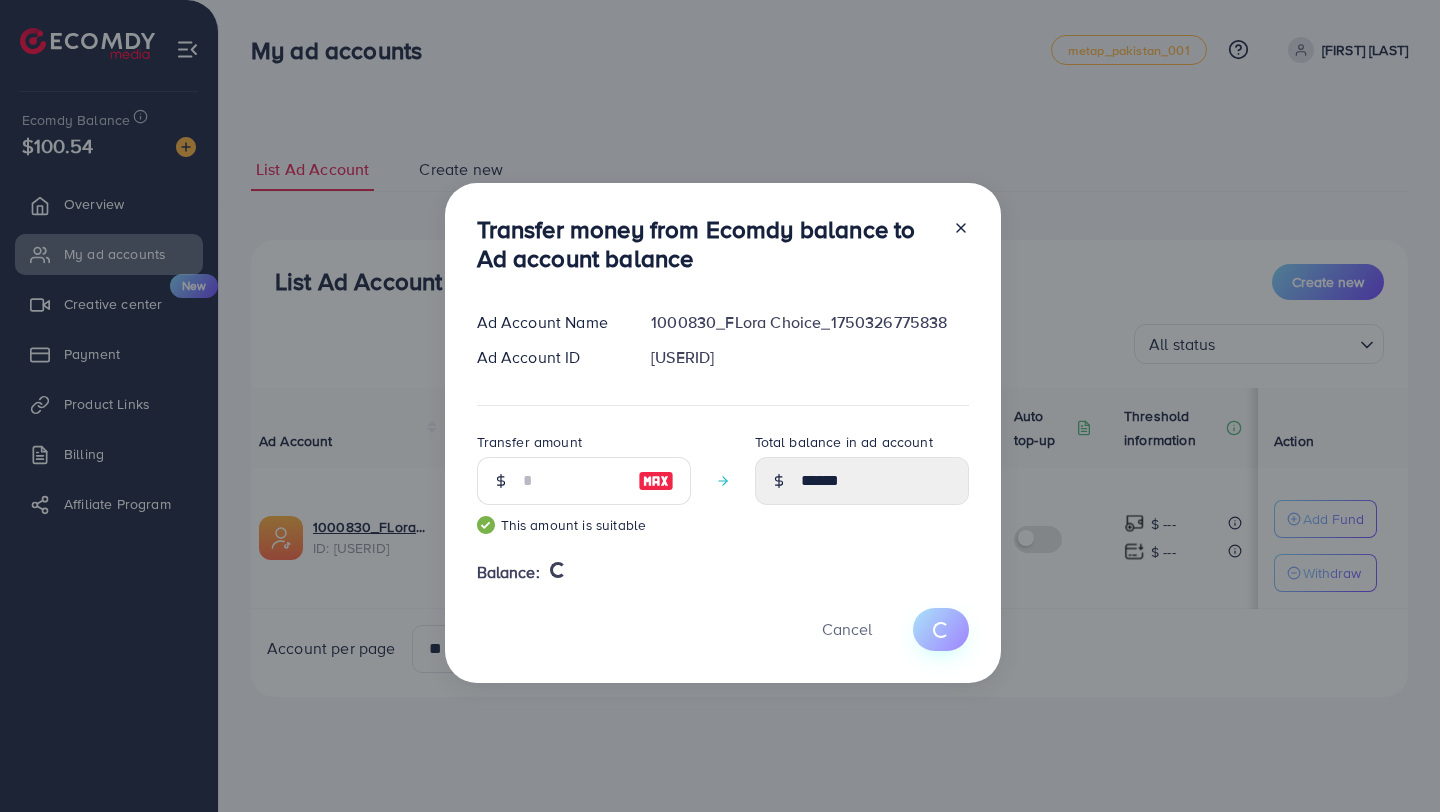 type on "*****" 